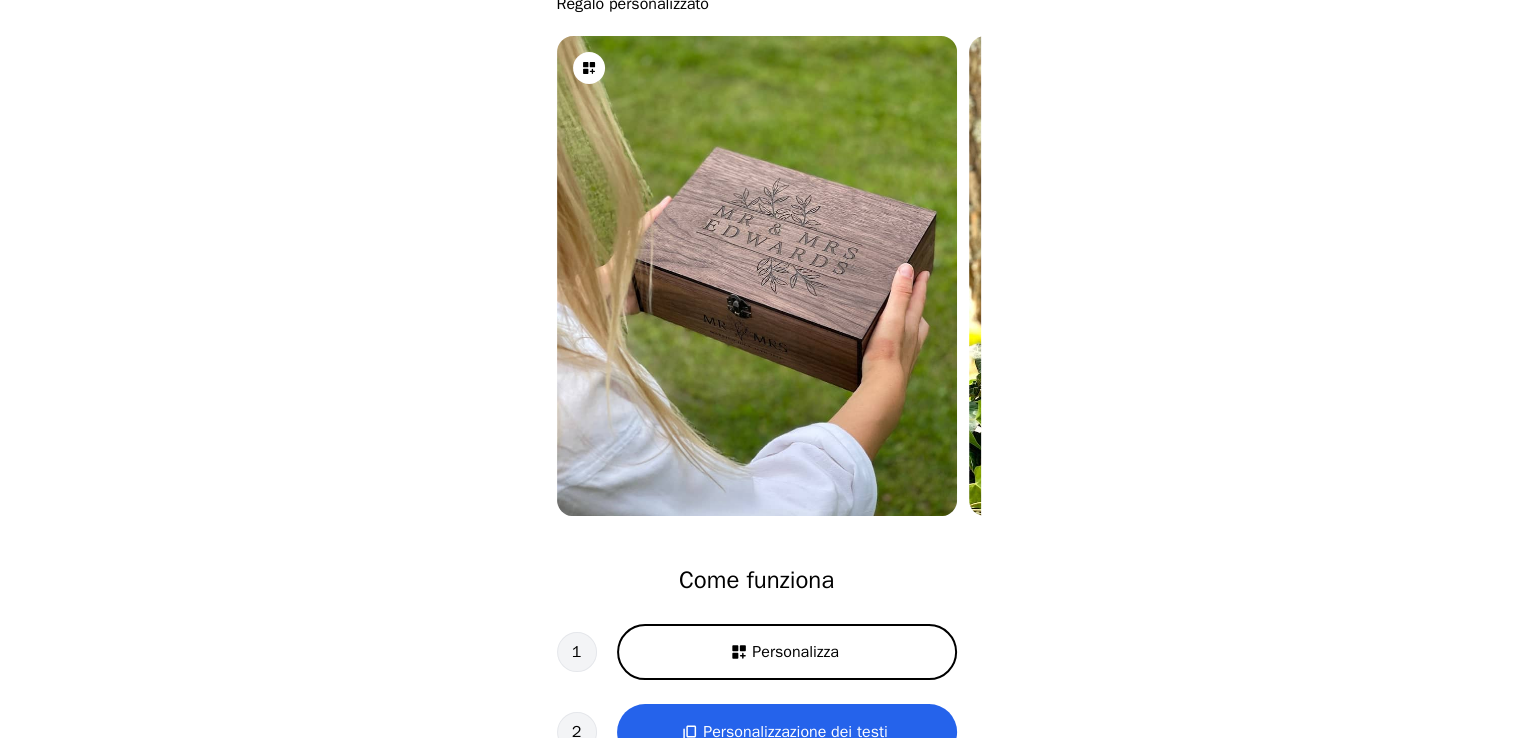 scroll, scrollTop: 135, scrollLeft: 0, axis: vertical 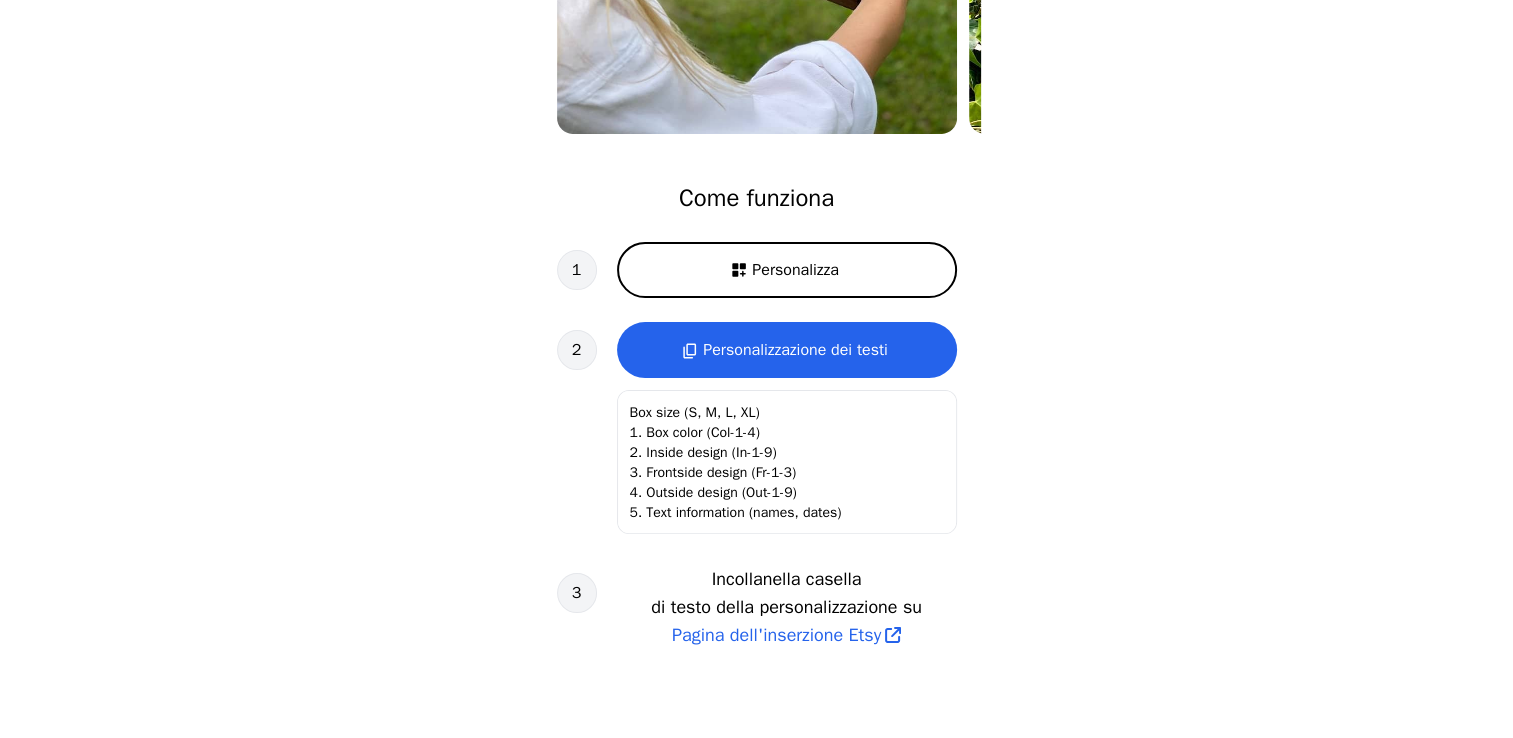 click on "Personalizza" at bounding box center (787, 270) 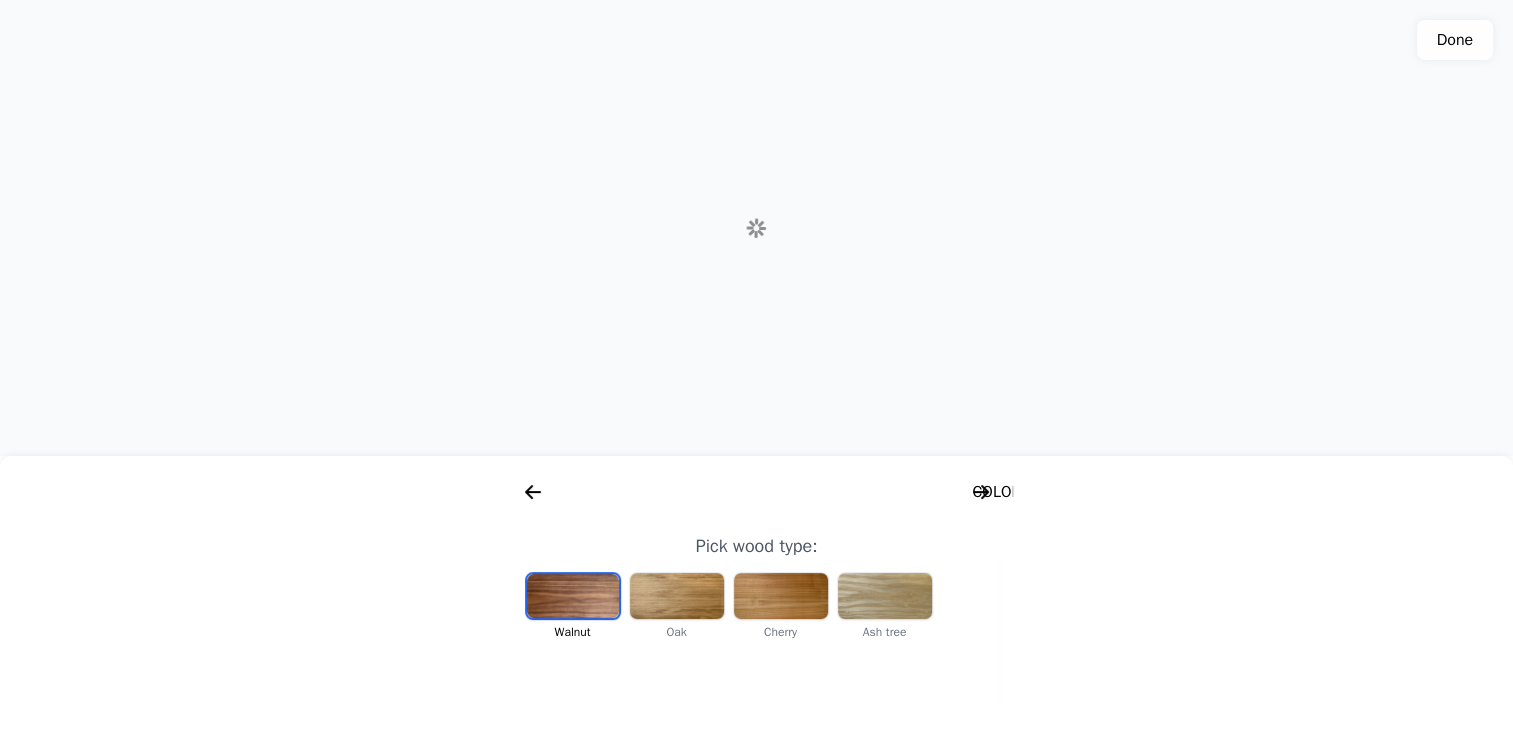 scroll, scrollTop: 0, scrollLeft: 256, axis: horizontal 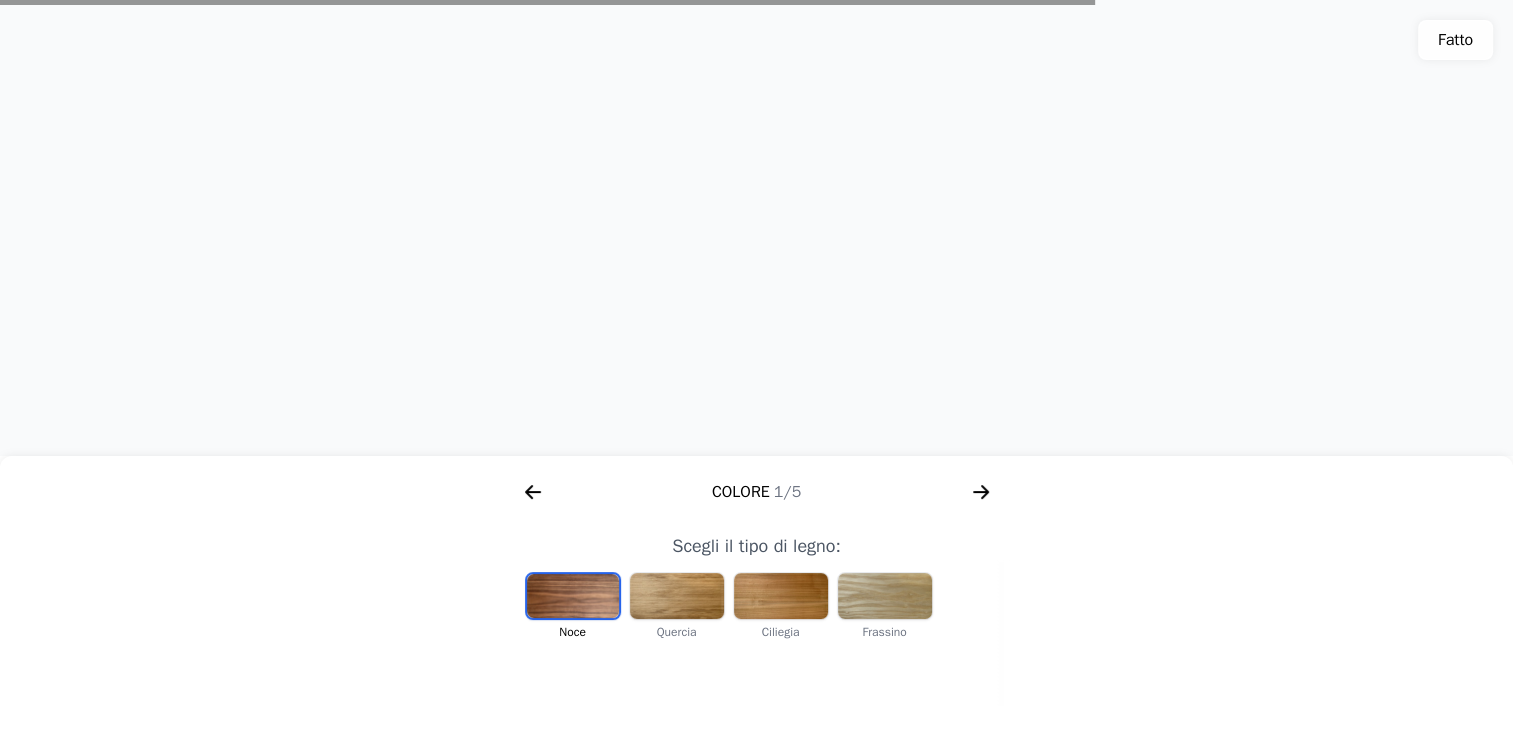click at bounding box center (885, 596) 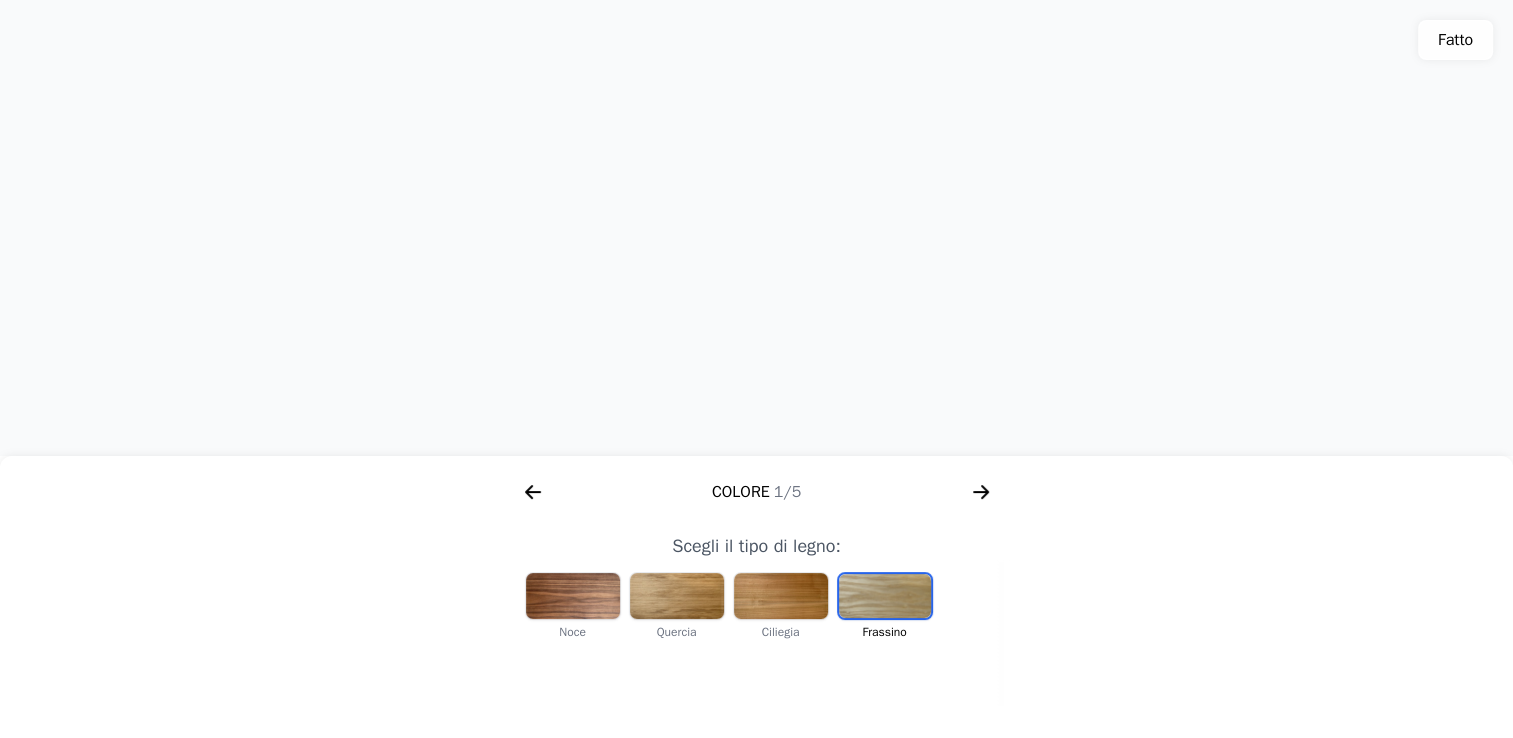 click at bounding box center (781, 596) 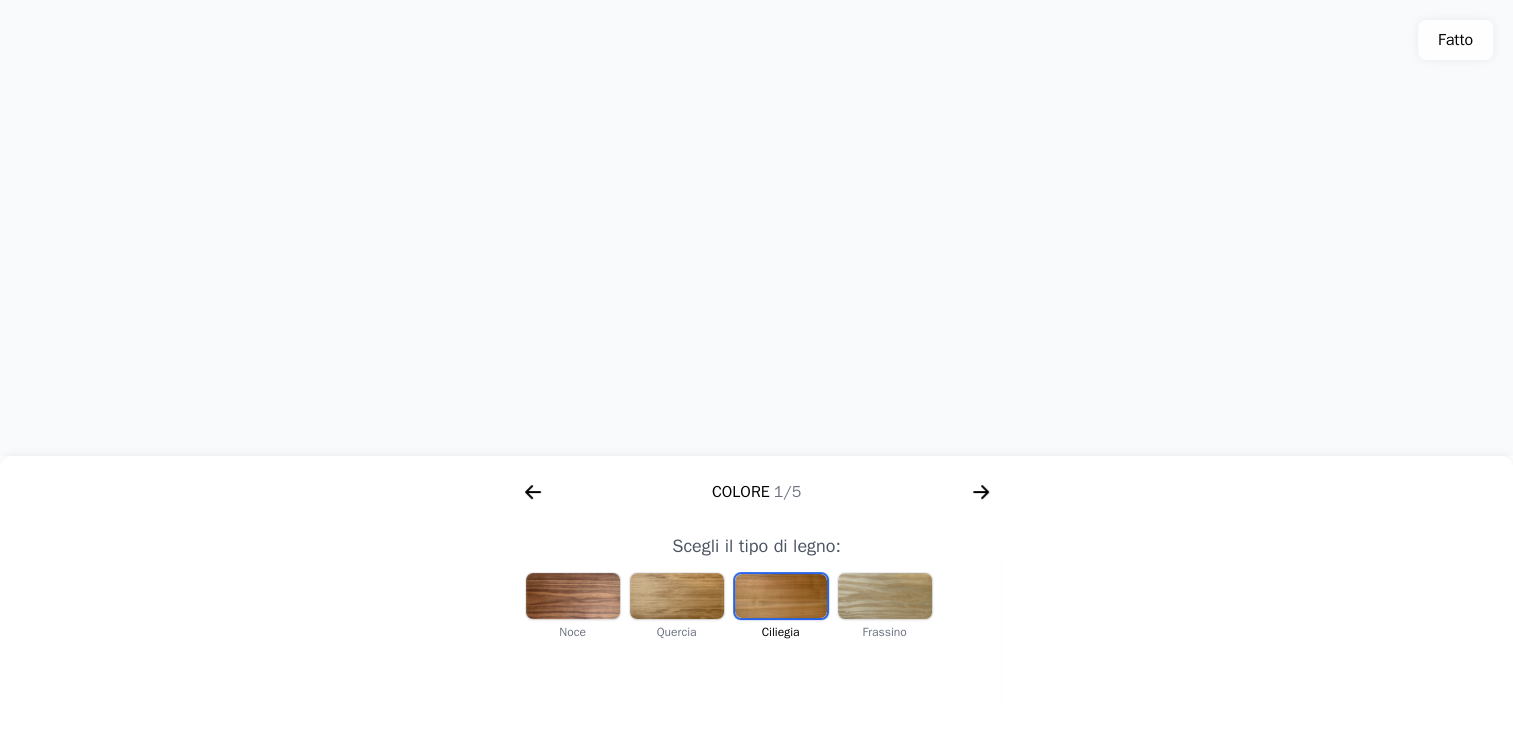 click at bounding box center (677, 596) 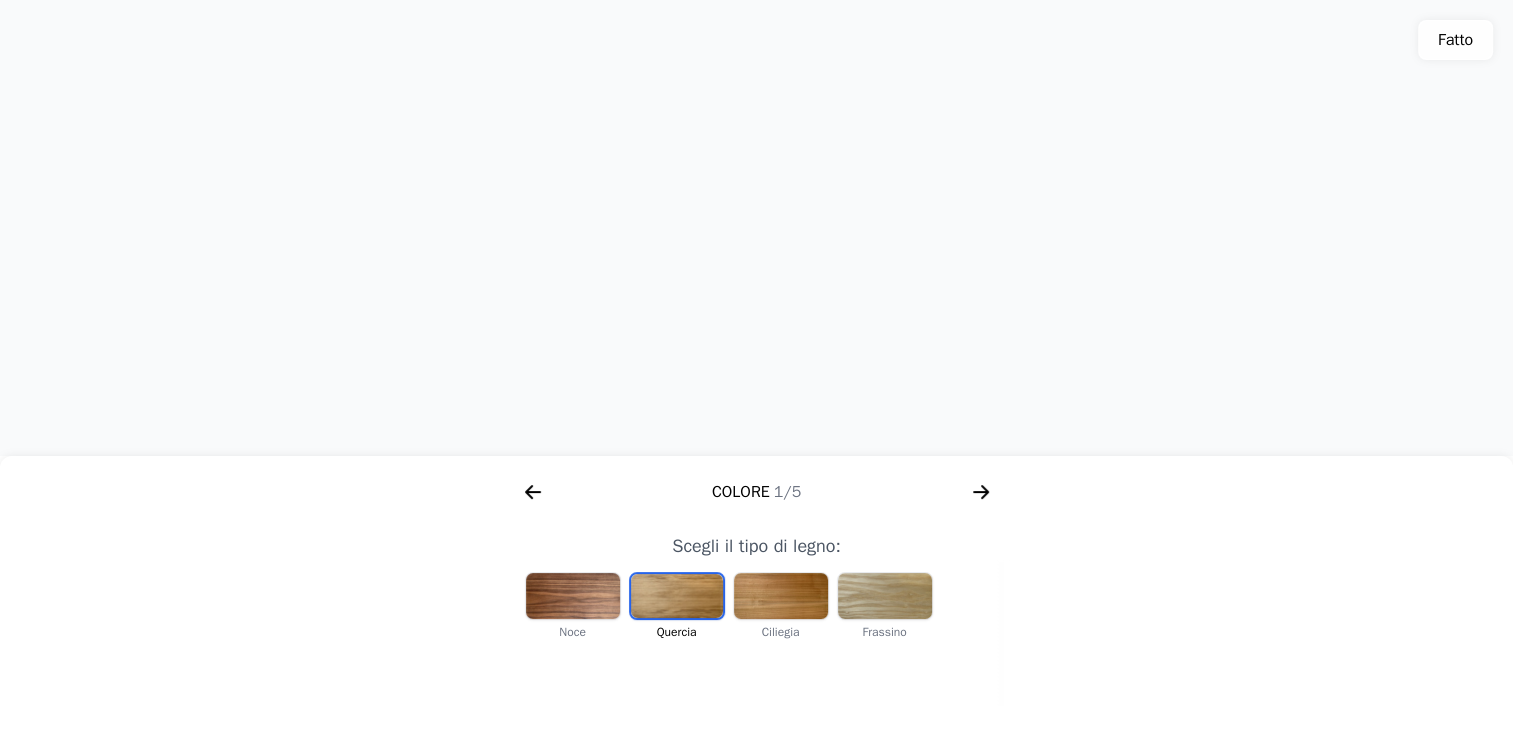 click at bounding box center (573, 596) 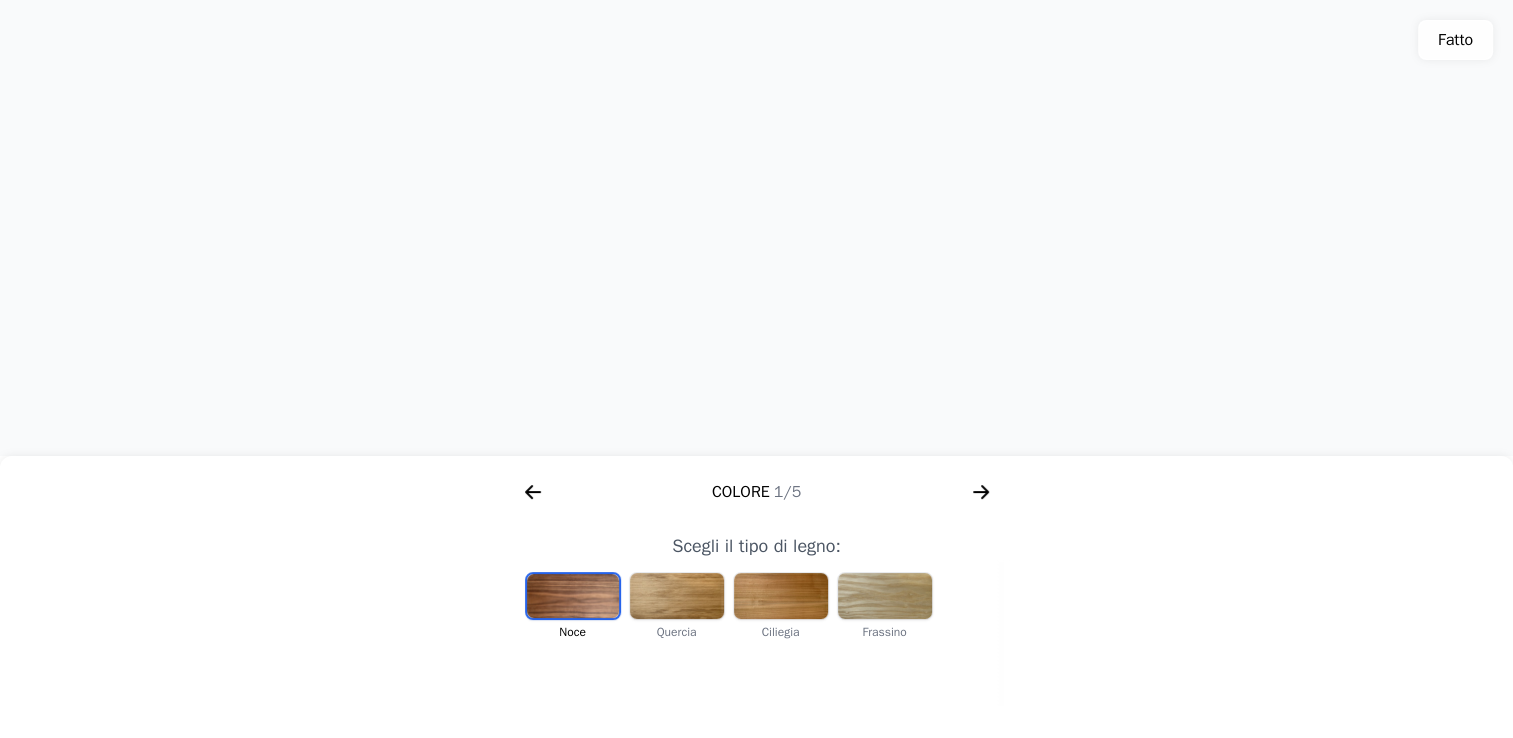 click at bounding box center (677, 596) 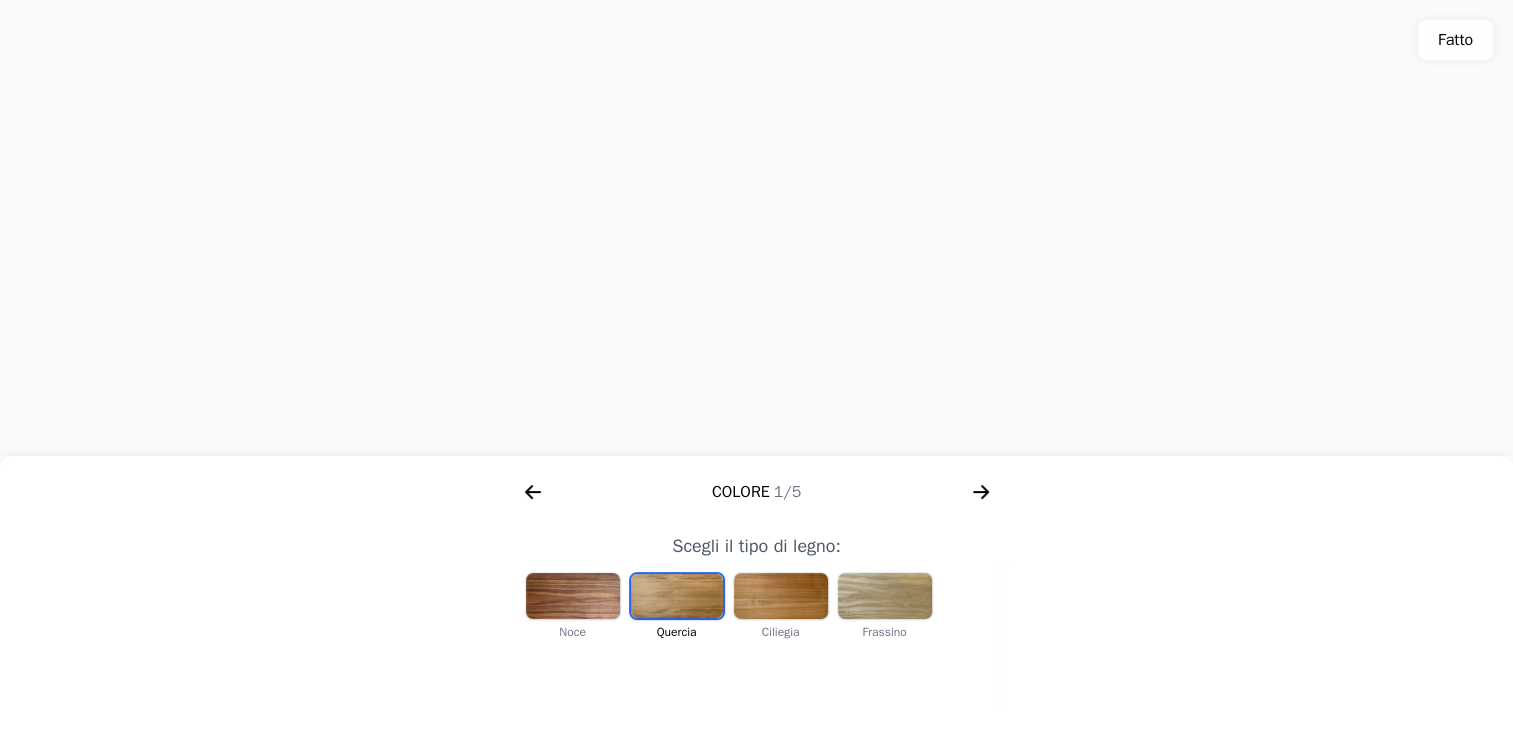 click at bounding box center [781, 596] 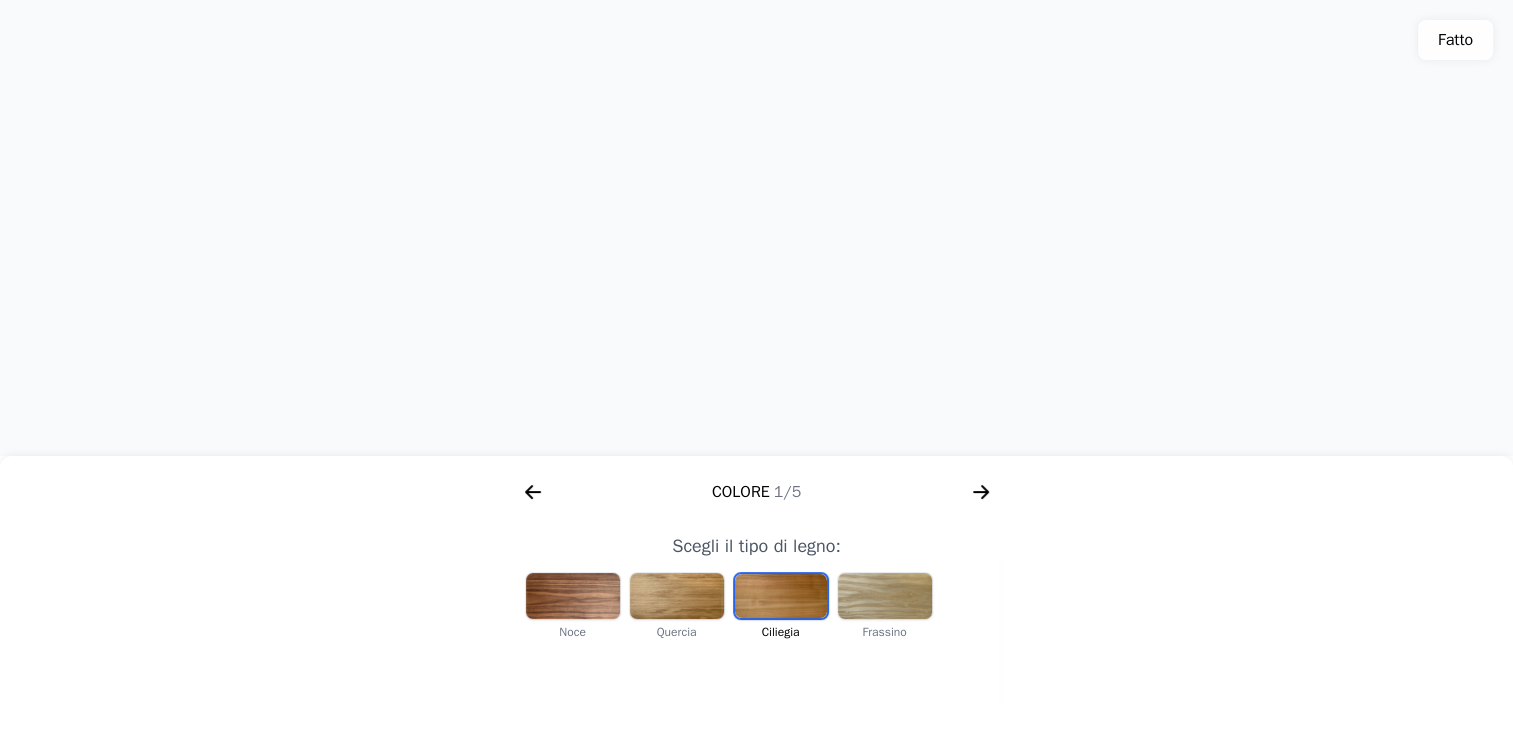 click at bounding box center (885, 596) 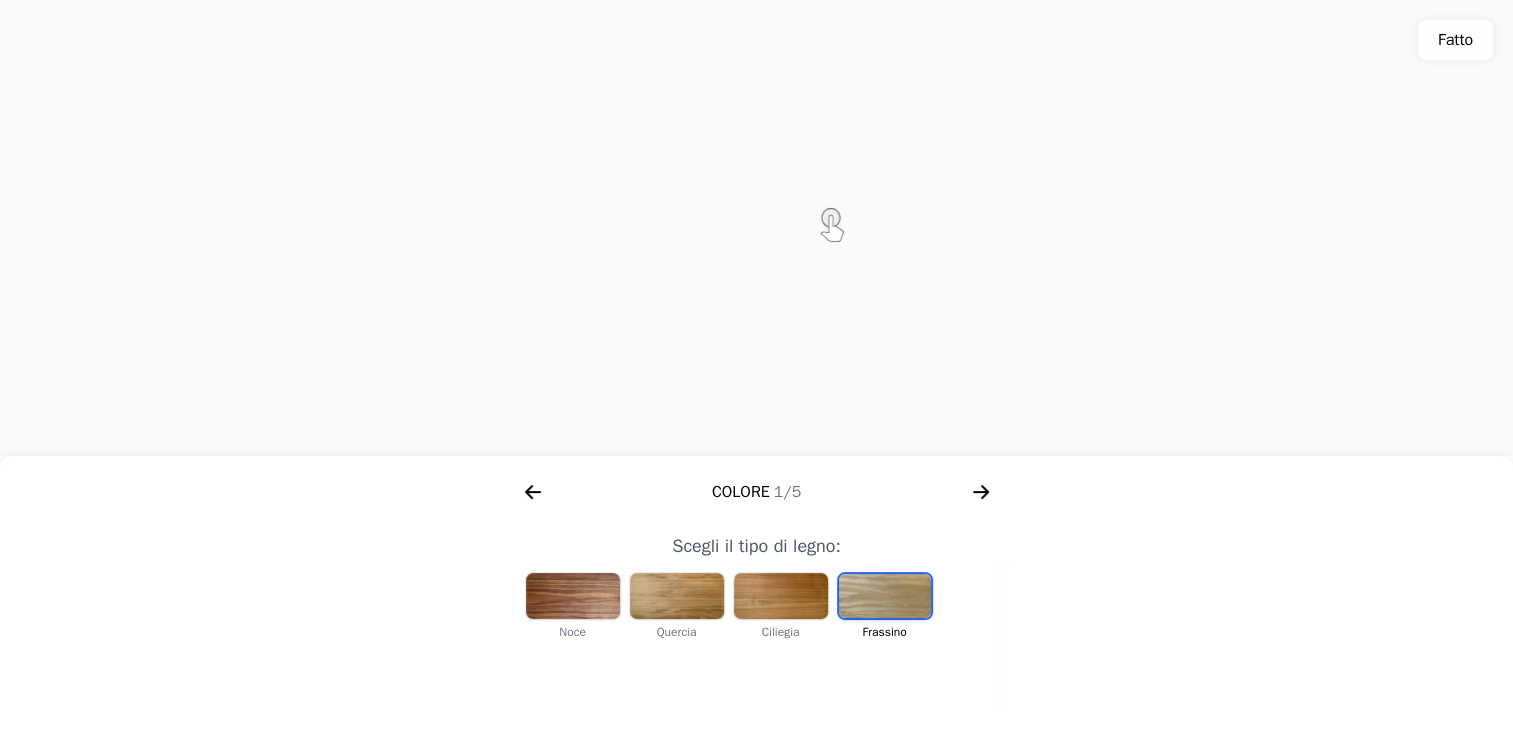 click 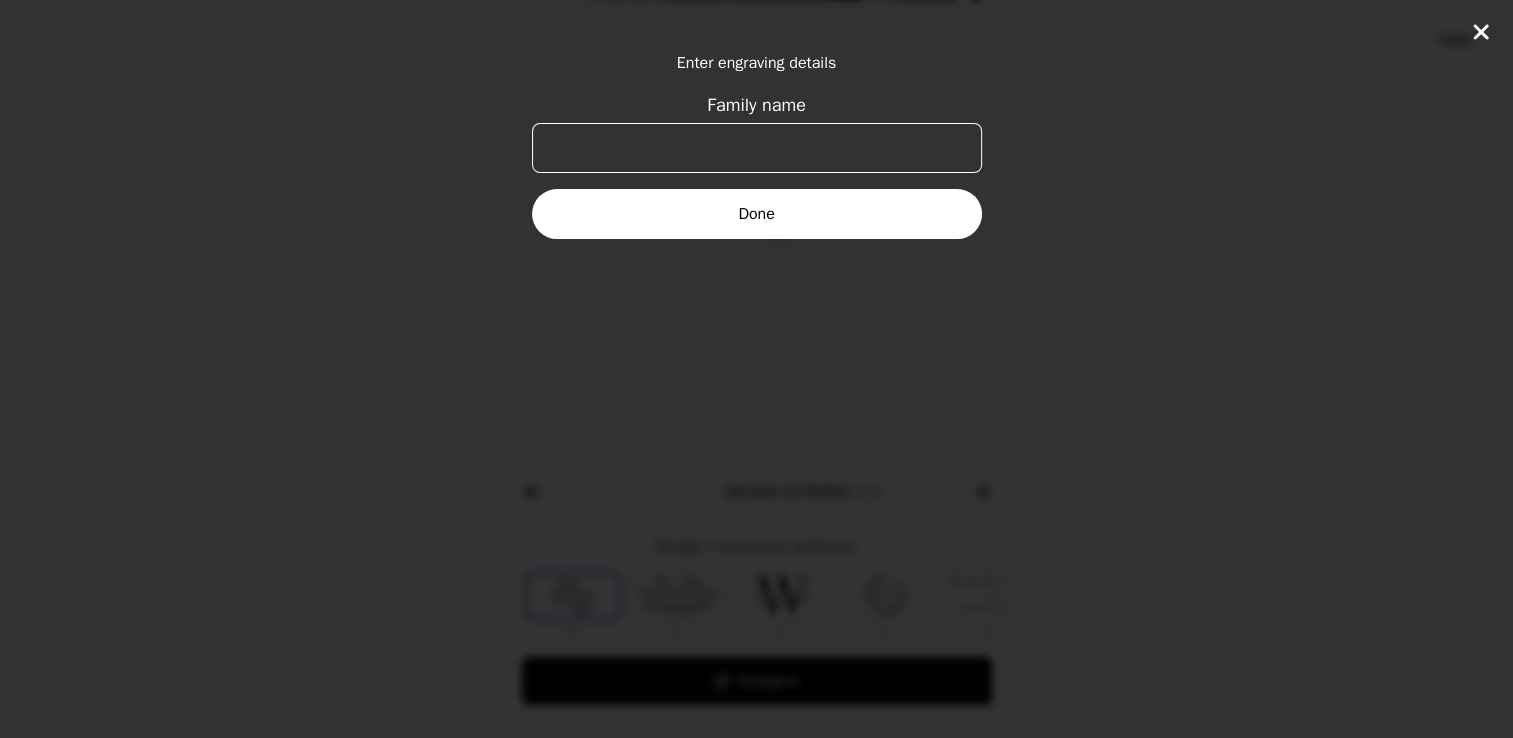 scroll, scrollTop: 0, scrollLeft: 768, axis: horizontal 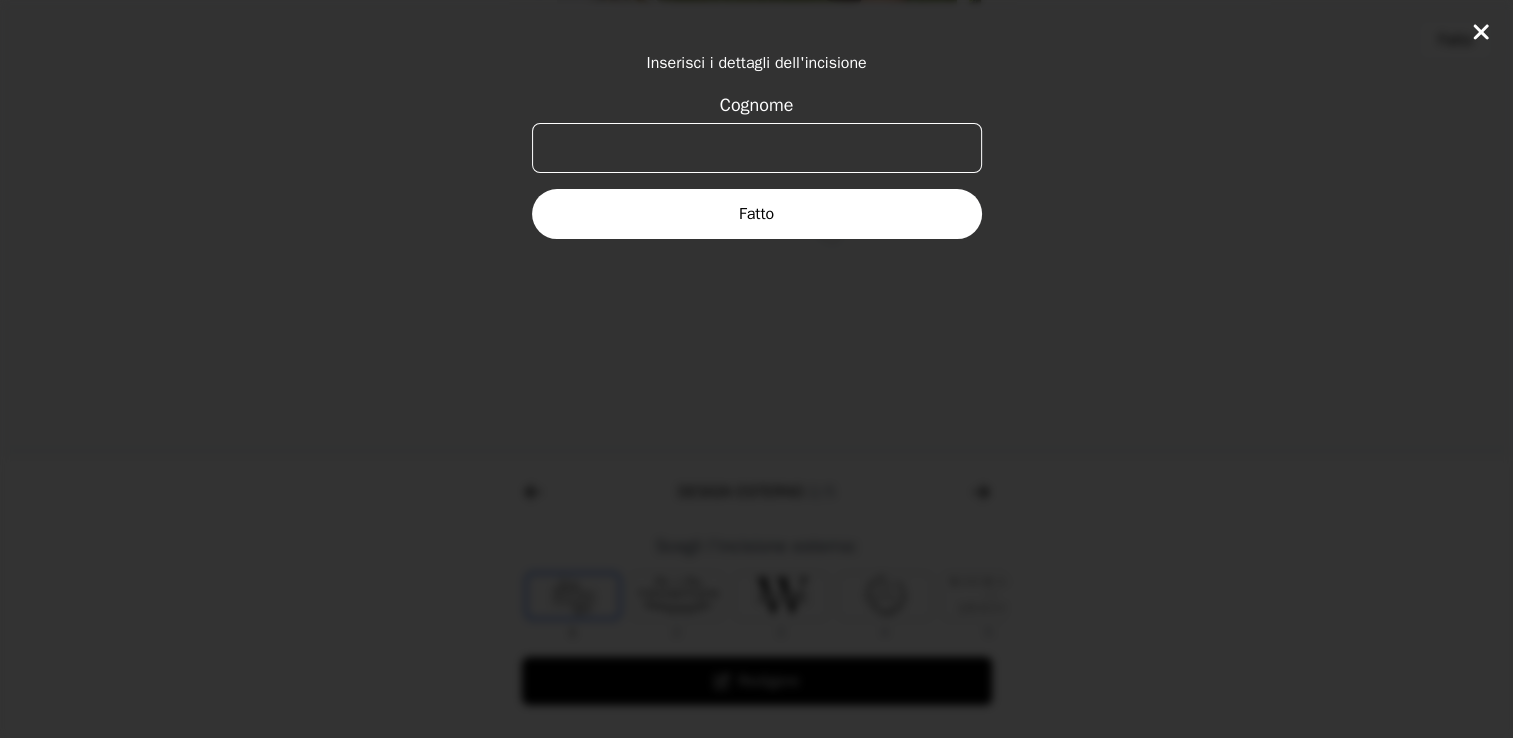 click 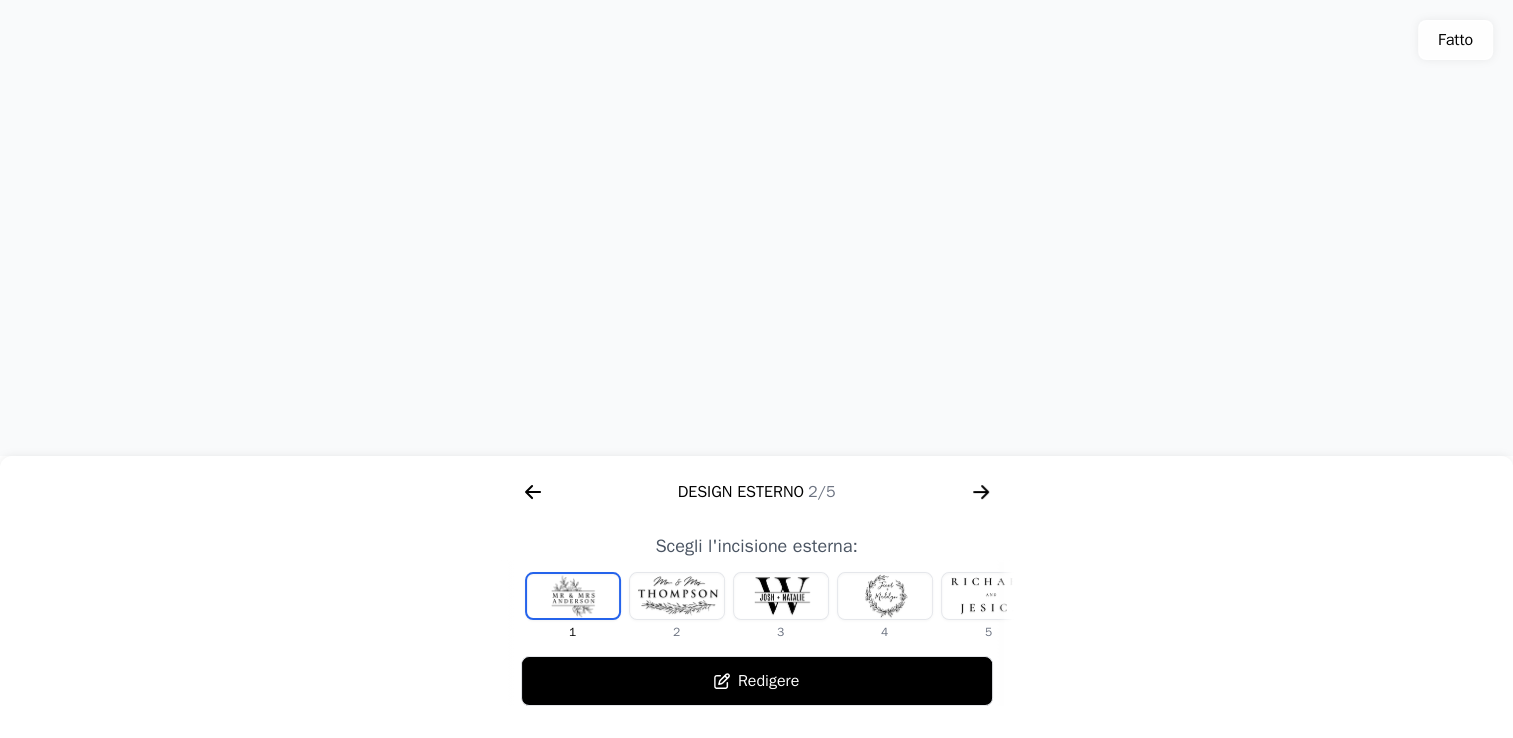click 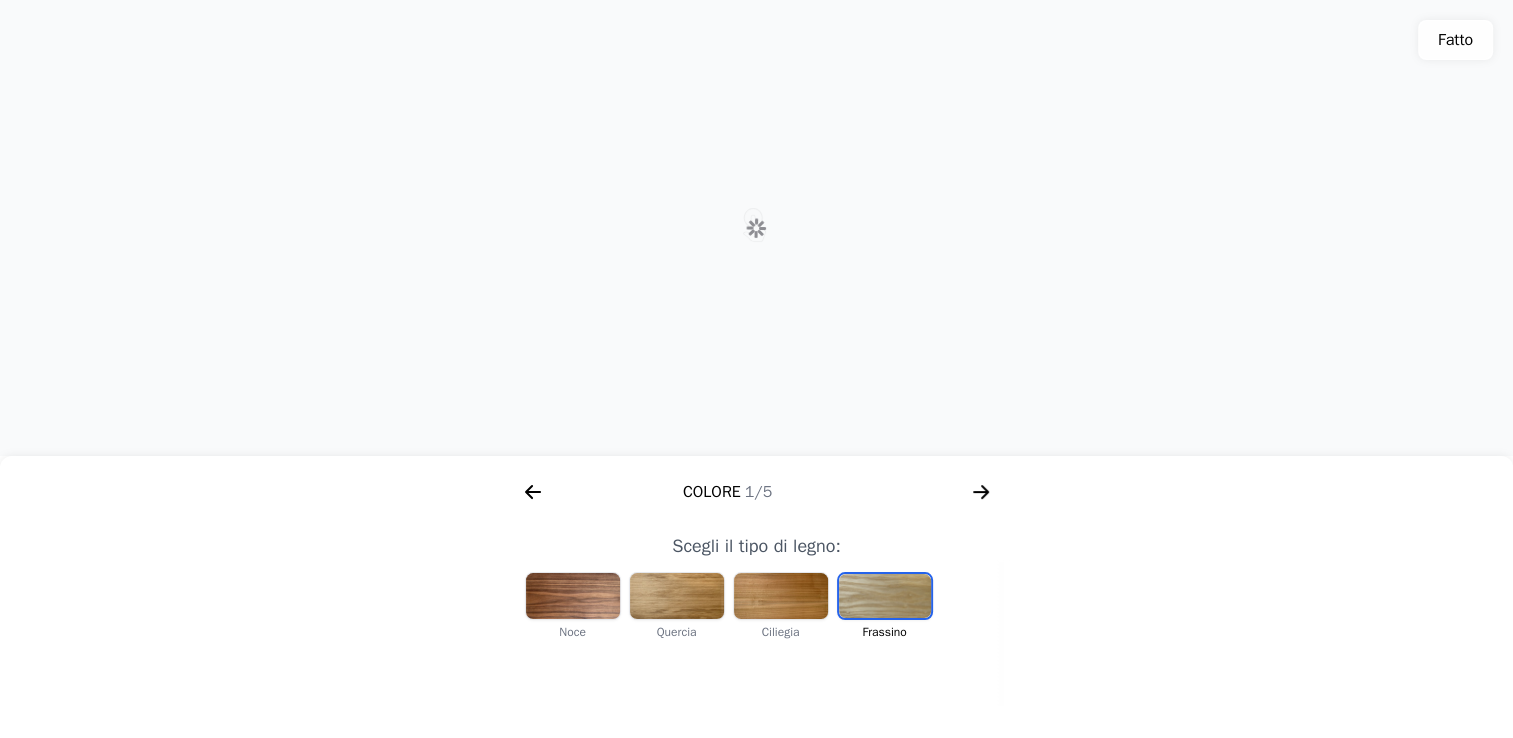 scroll, scrollTop: 0, scrollLeft: 256, axis: horizontal 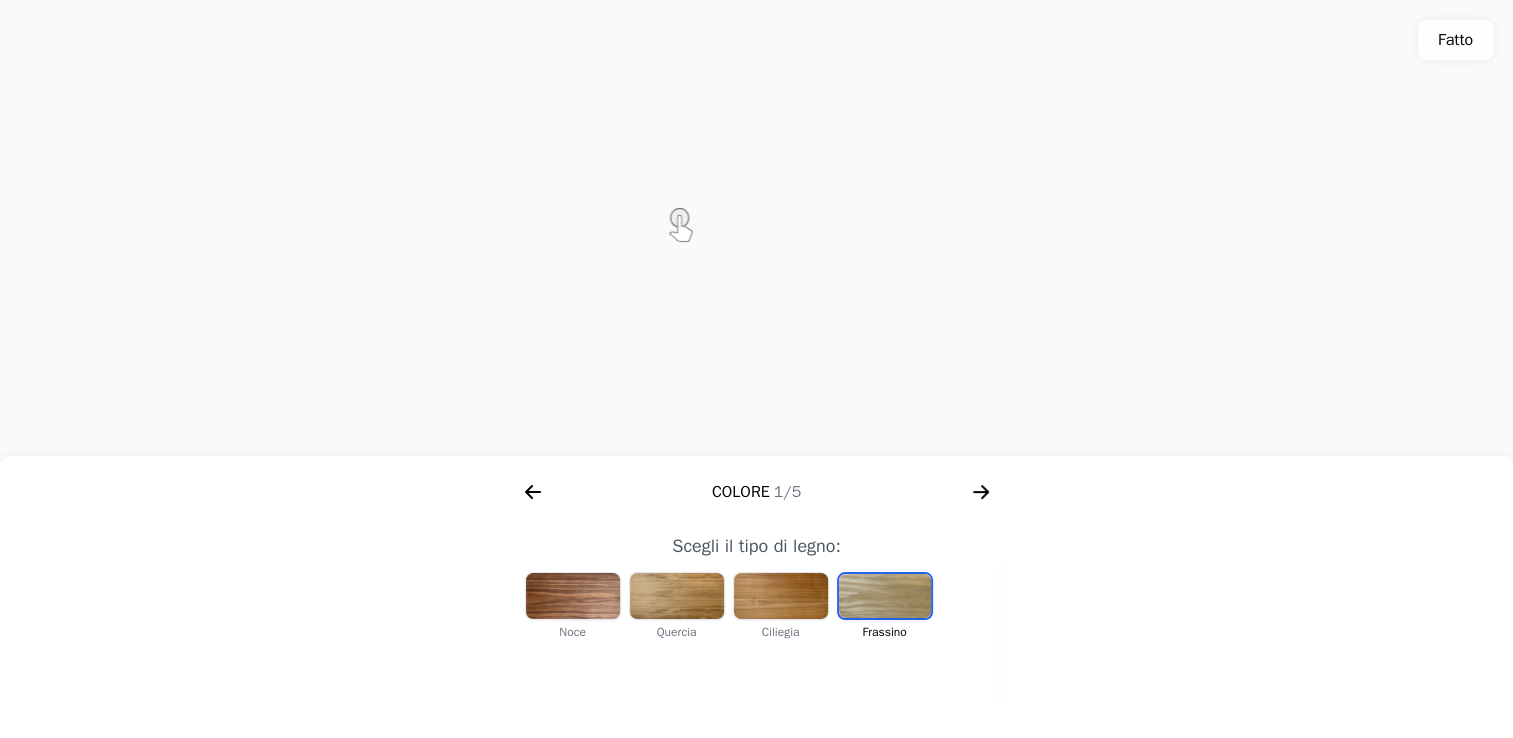 click at bounding box center (573, 596) 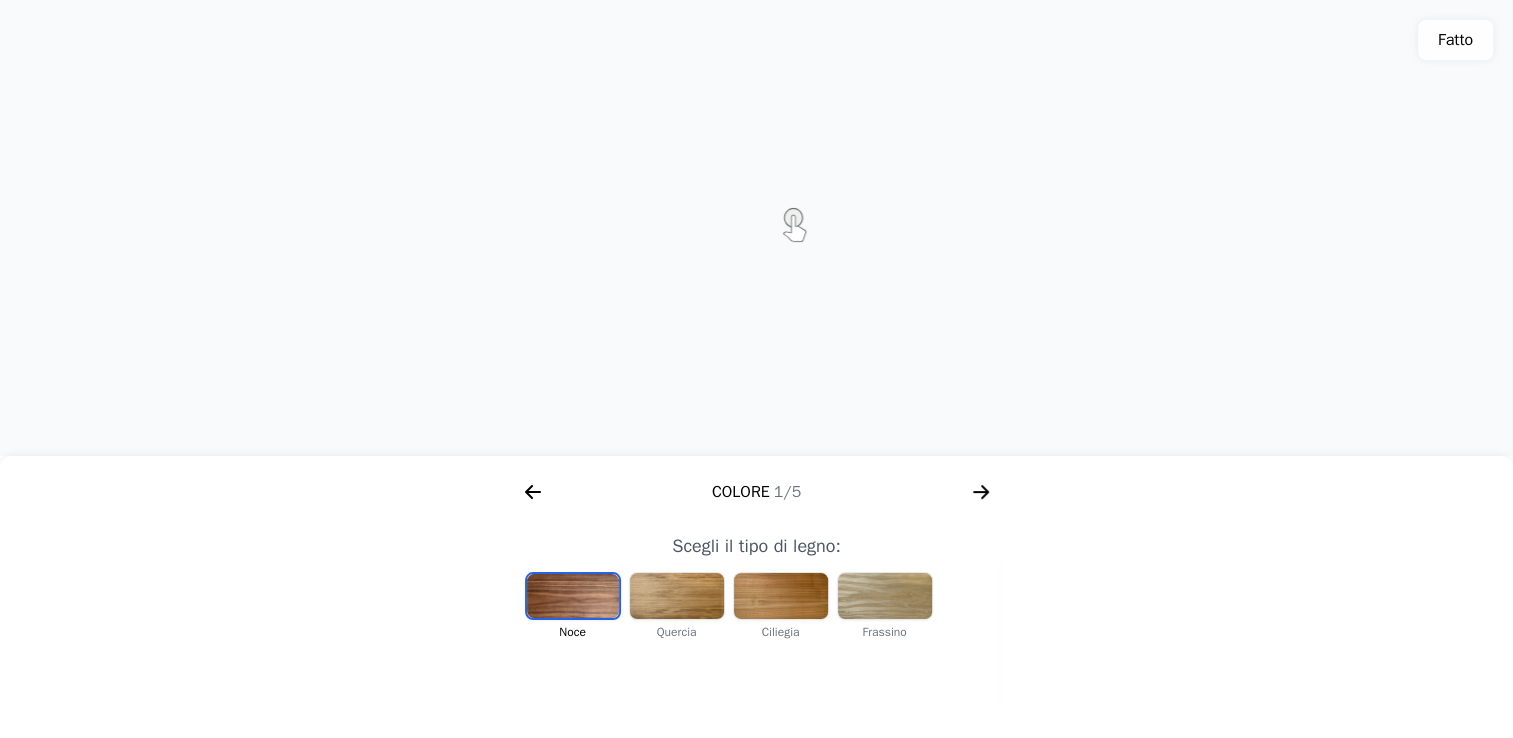 click on "Noce Quercia Ciliegia Frassino Redigere" 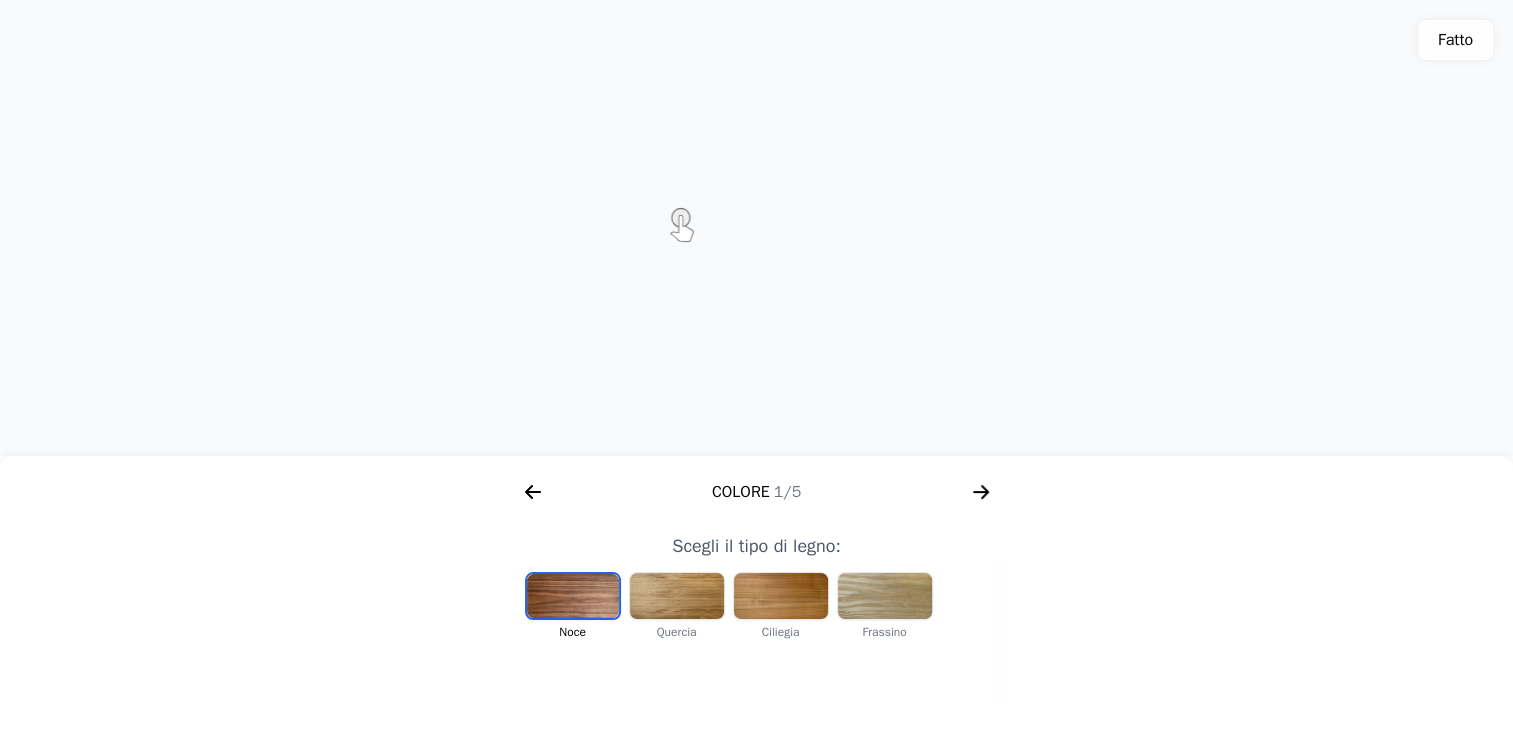 click on "1/5" at bounding box center [788, 492] 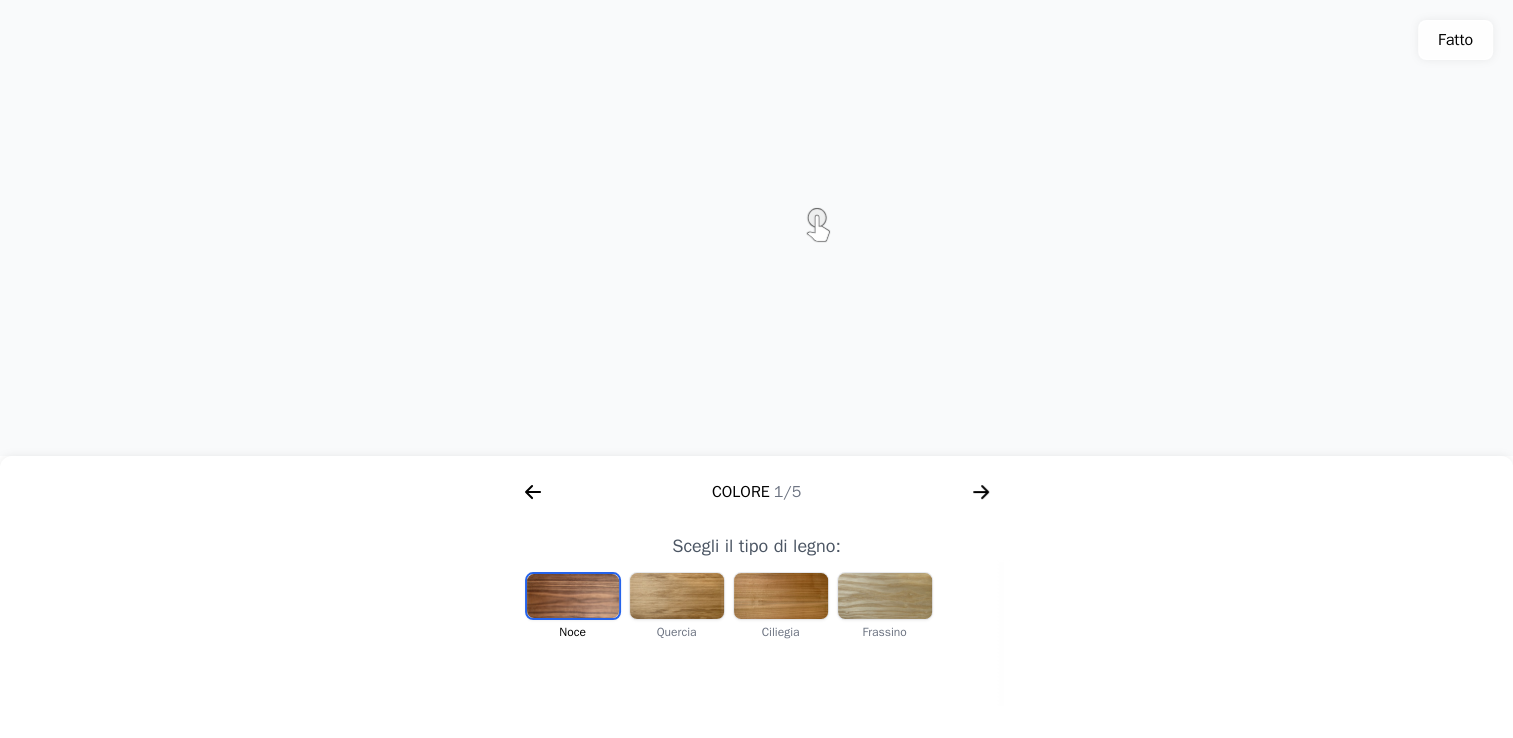 click on "1/5" at bounding box center [788, 492] 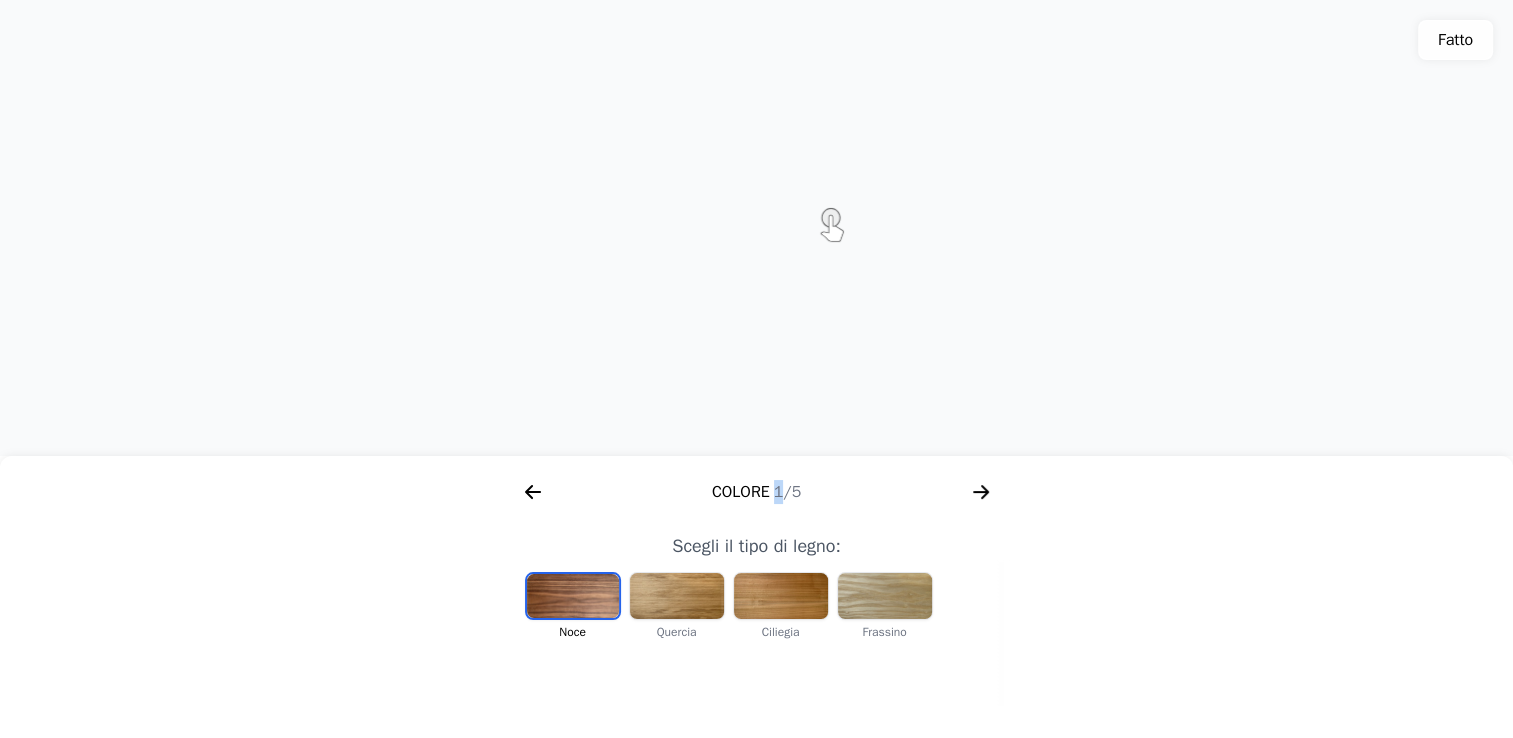 click on "1/5" at bounding box center (788, 492) 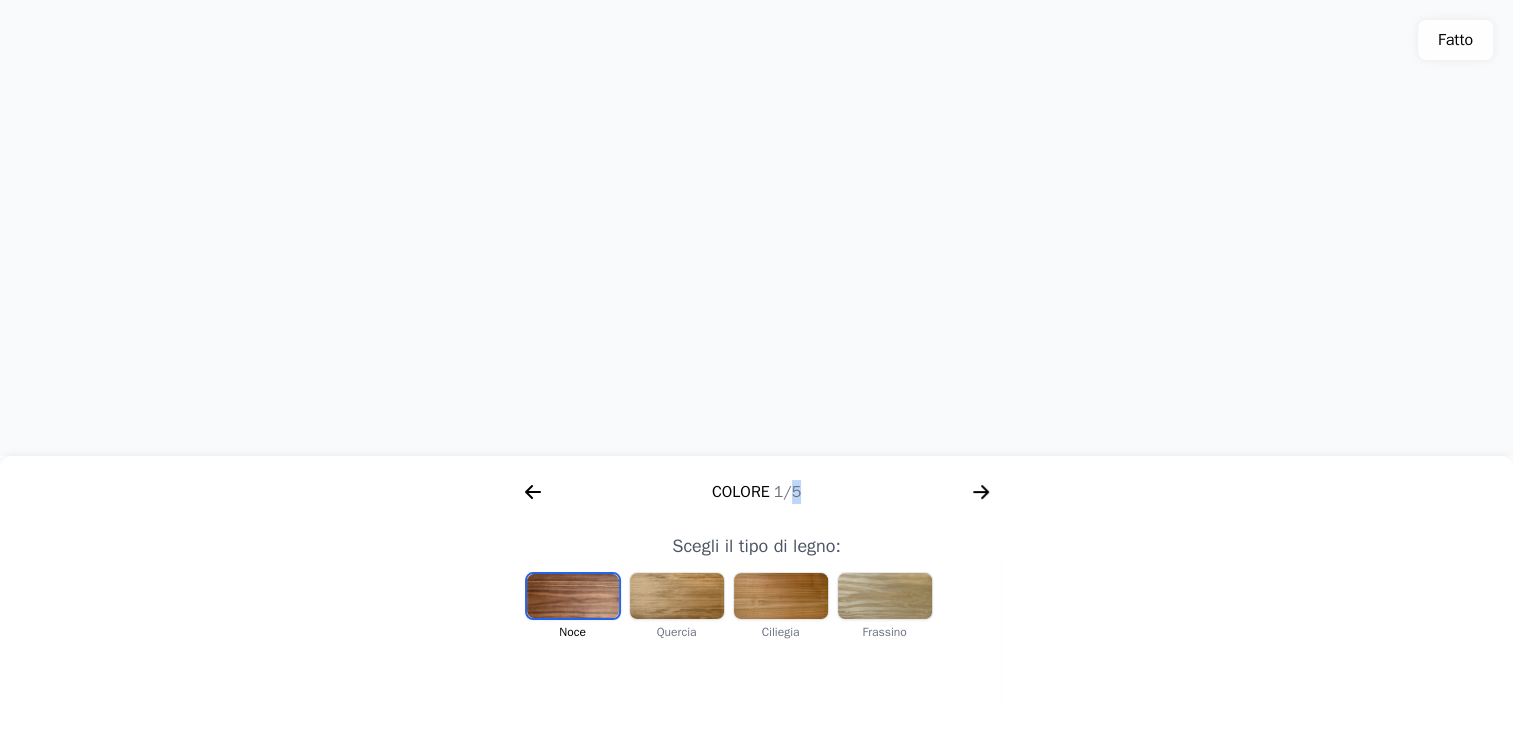 drag, startPoint x: 782, startPoint y: 502, endPoint x: 799, endPoint y: 501, distance: 17.029387 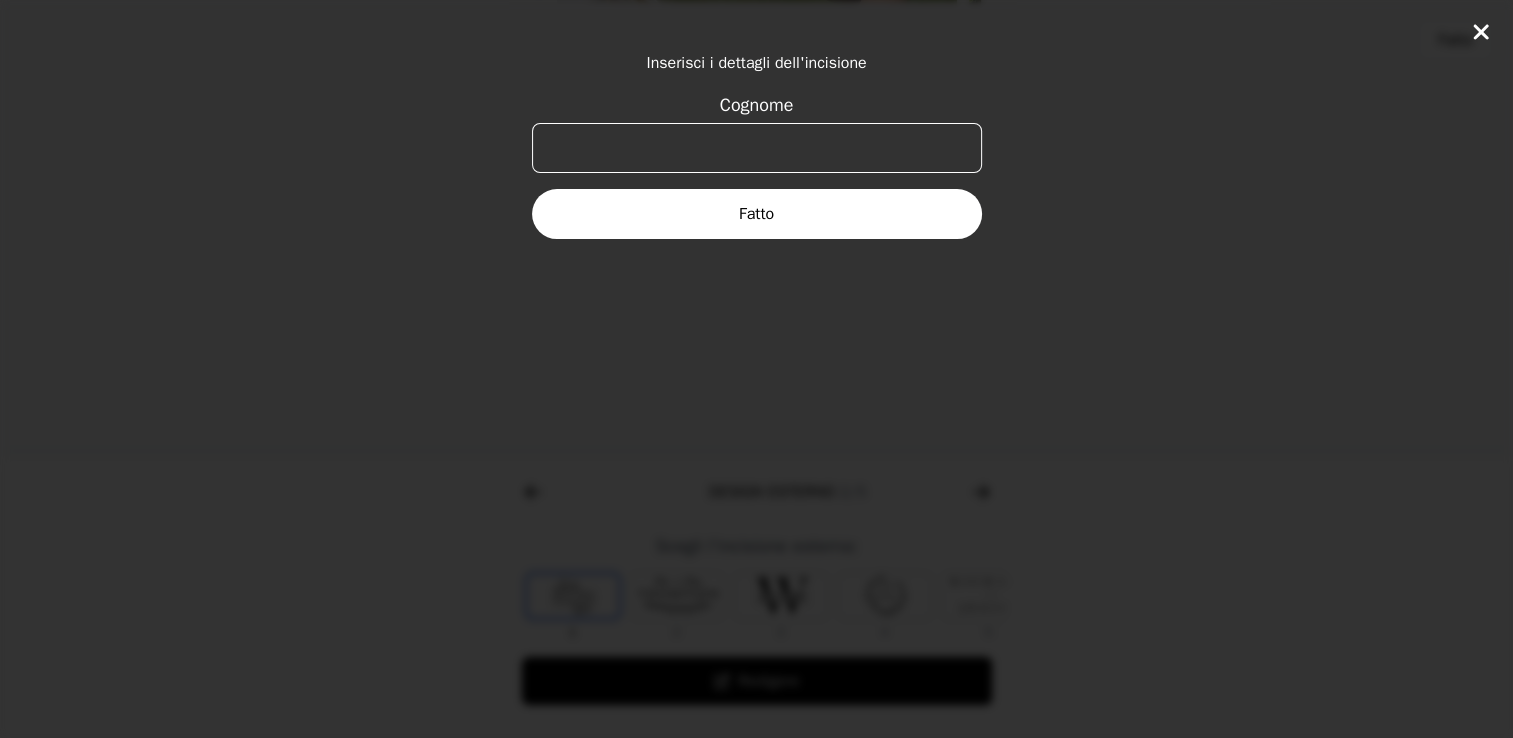 scroll, scrollTop: 0, scrollLeft: 768, axis: horizontal 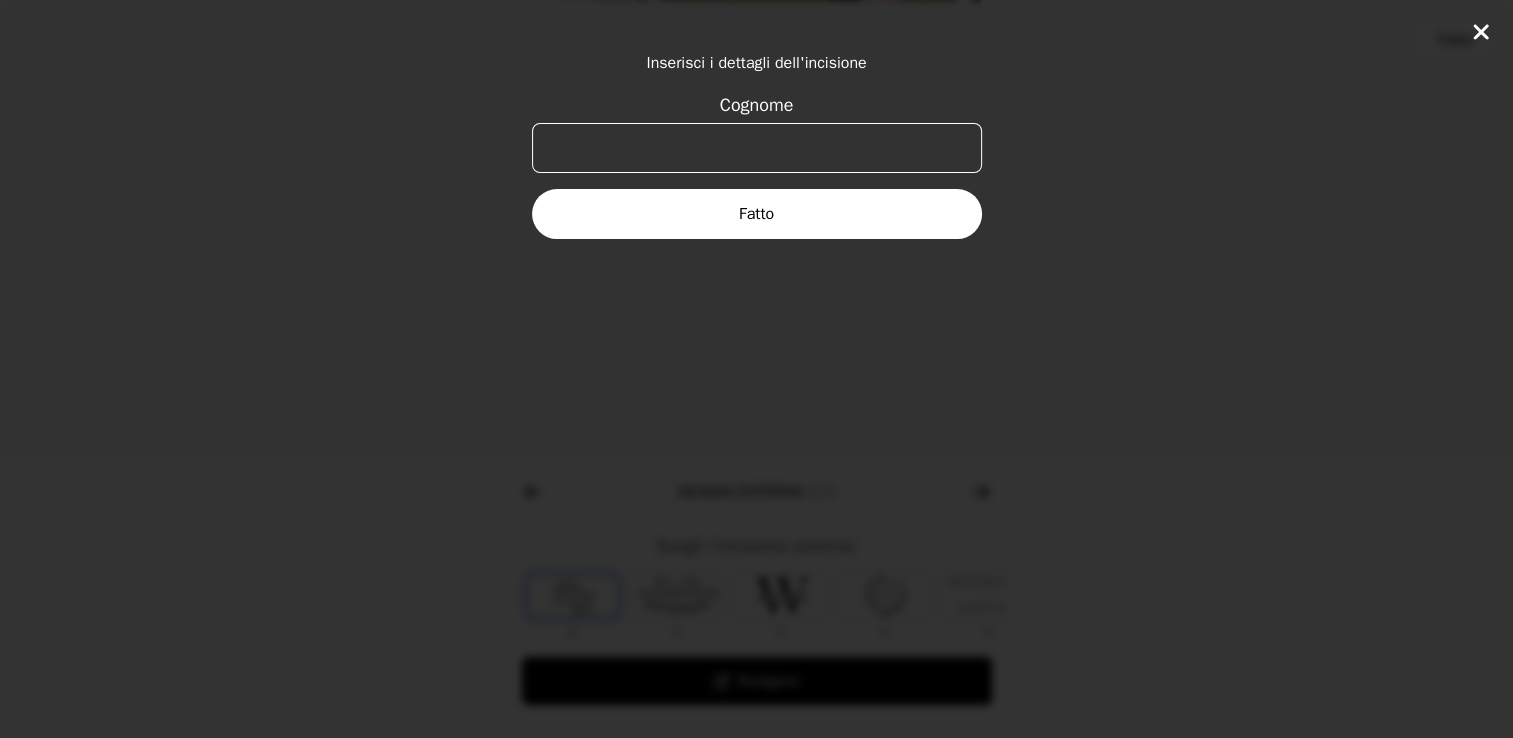 click 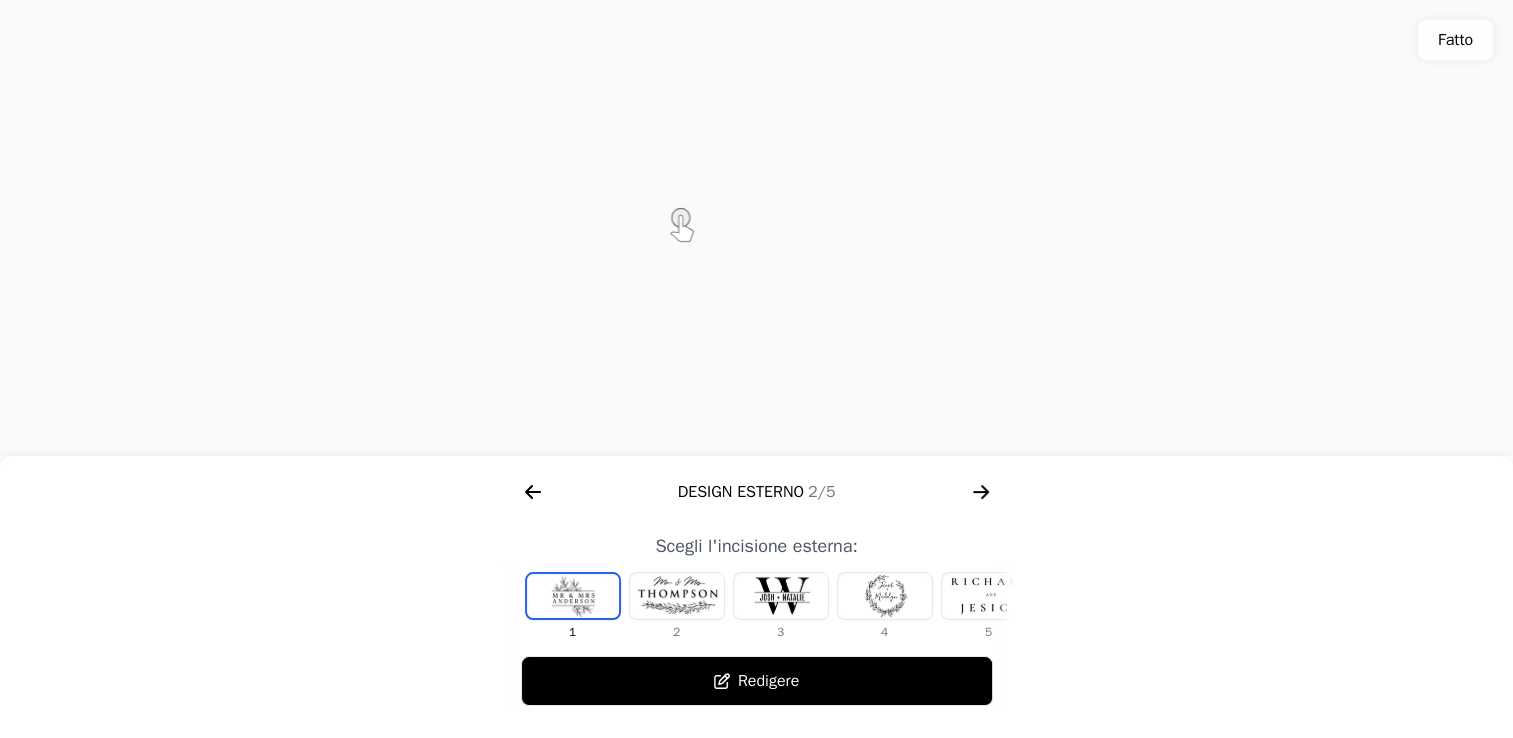 click at bounding box center [677, 596] 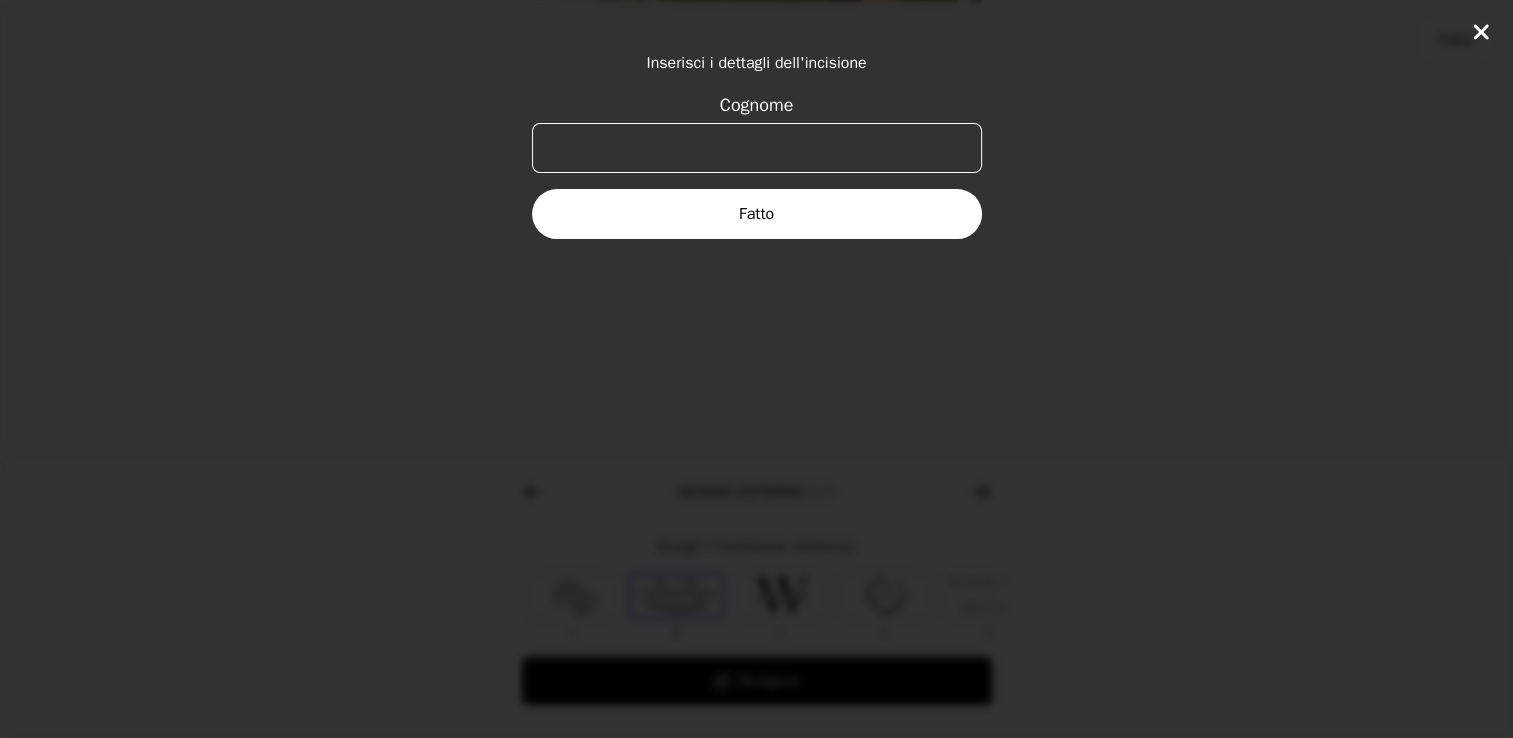 click 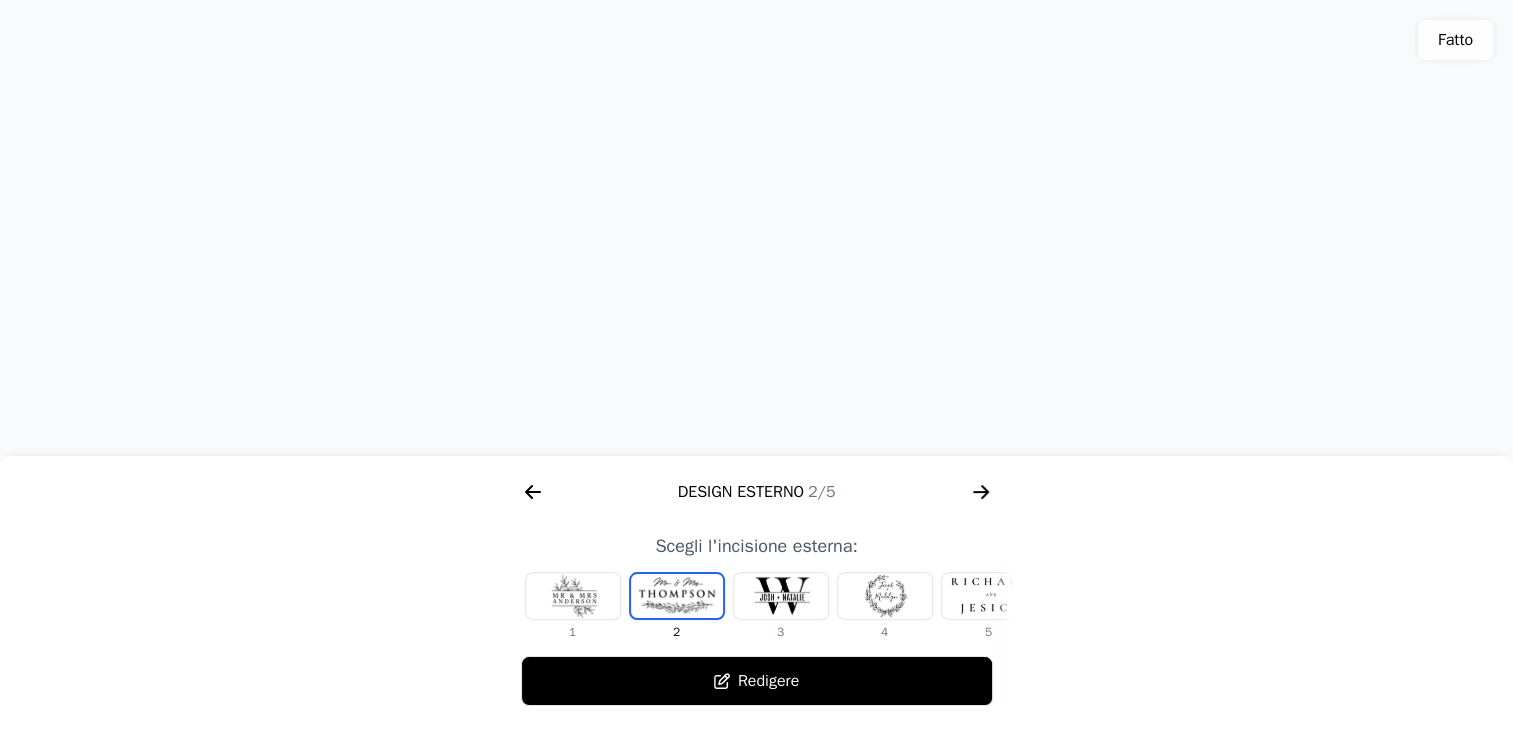 click at bounding box center [885, 596] 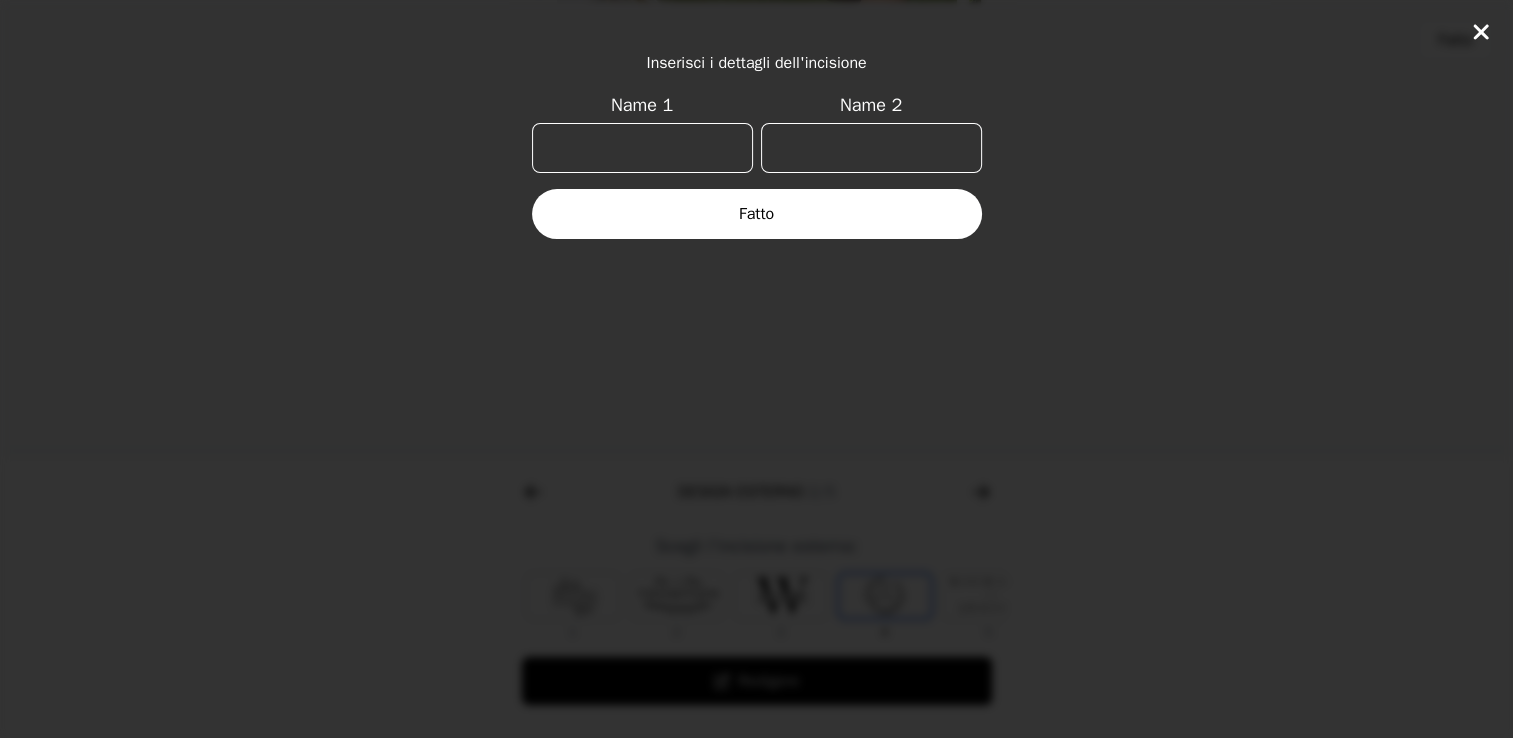 scroll, scrollTop: 0, scrollLeft: 128, axis: horizontal 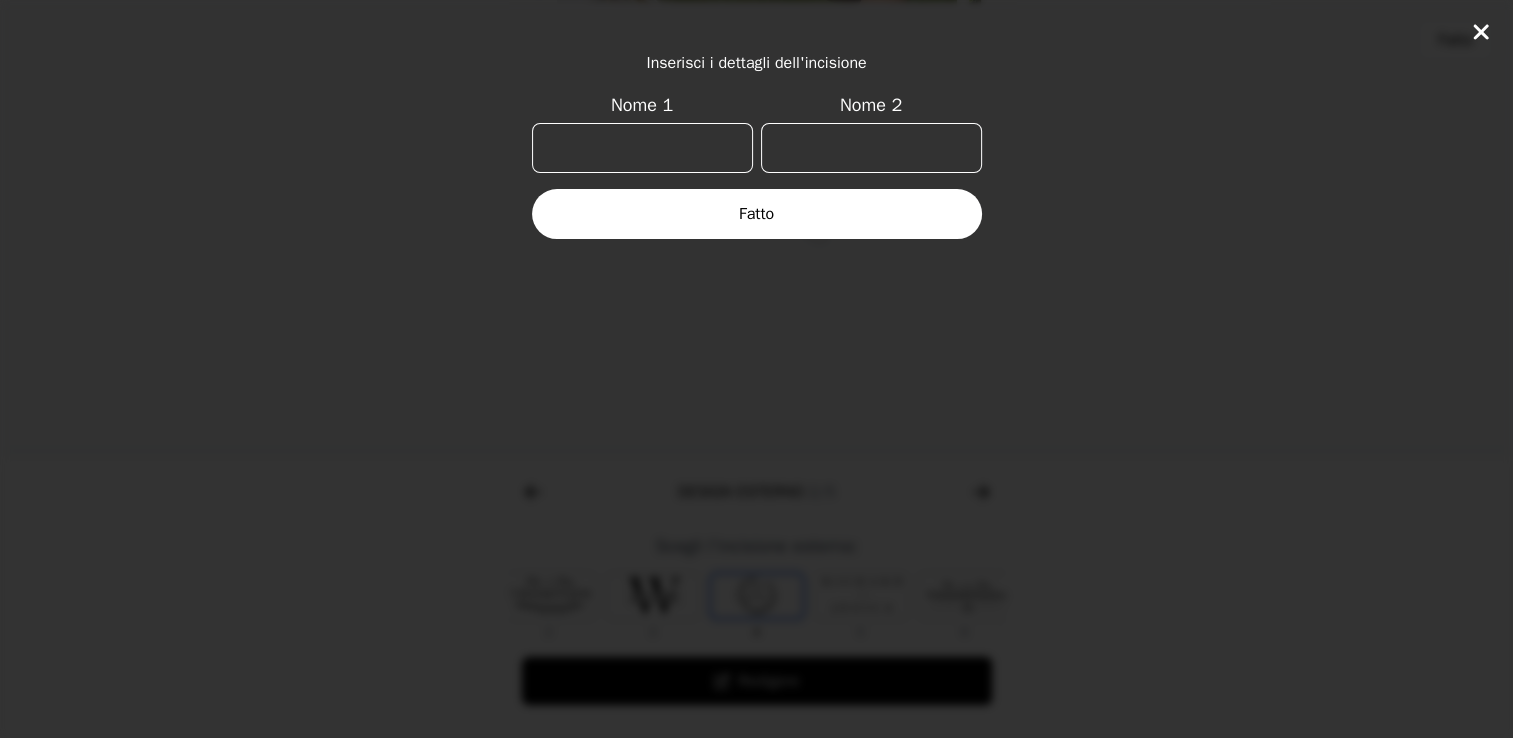click on "Nome 1" at bounding box center [642, 148] 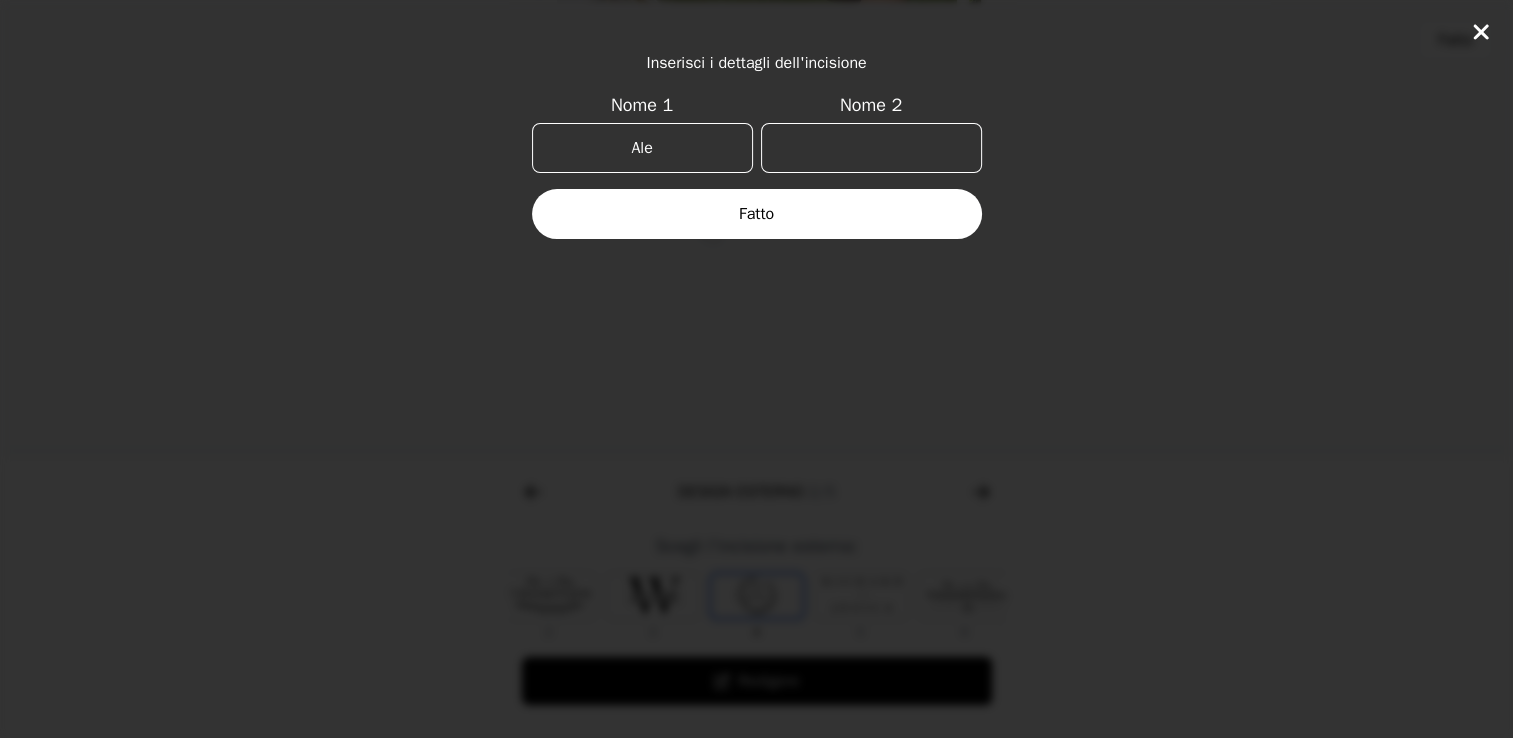type on "Ale" 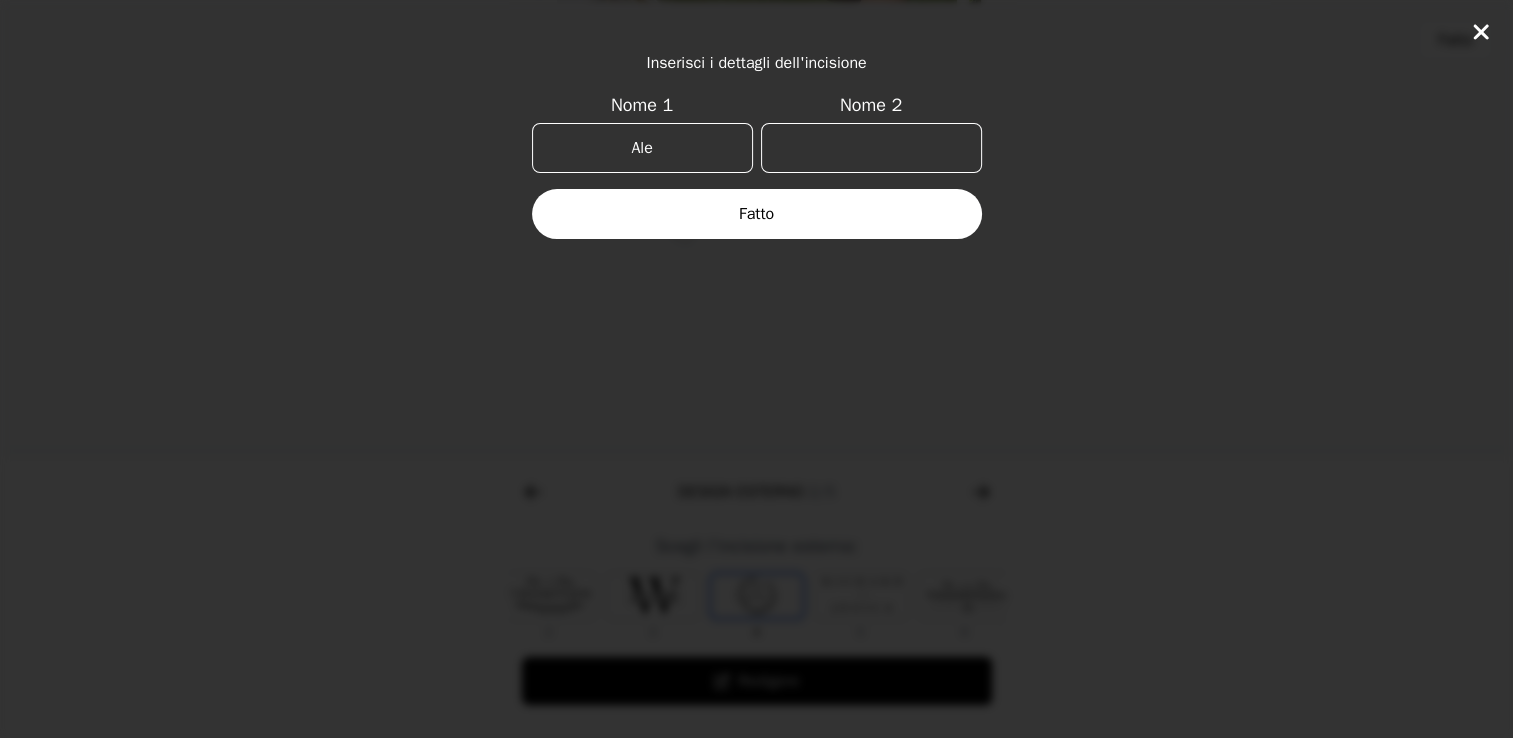 click on "Inserisci i dettagli dell'incisione Nome 1 Ale Nome 2 Fatto" 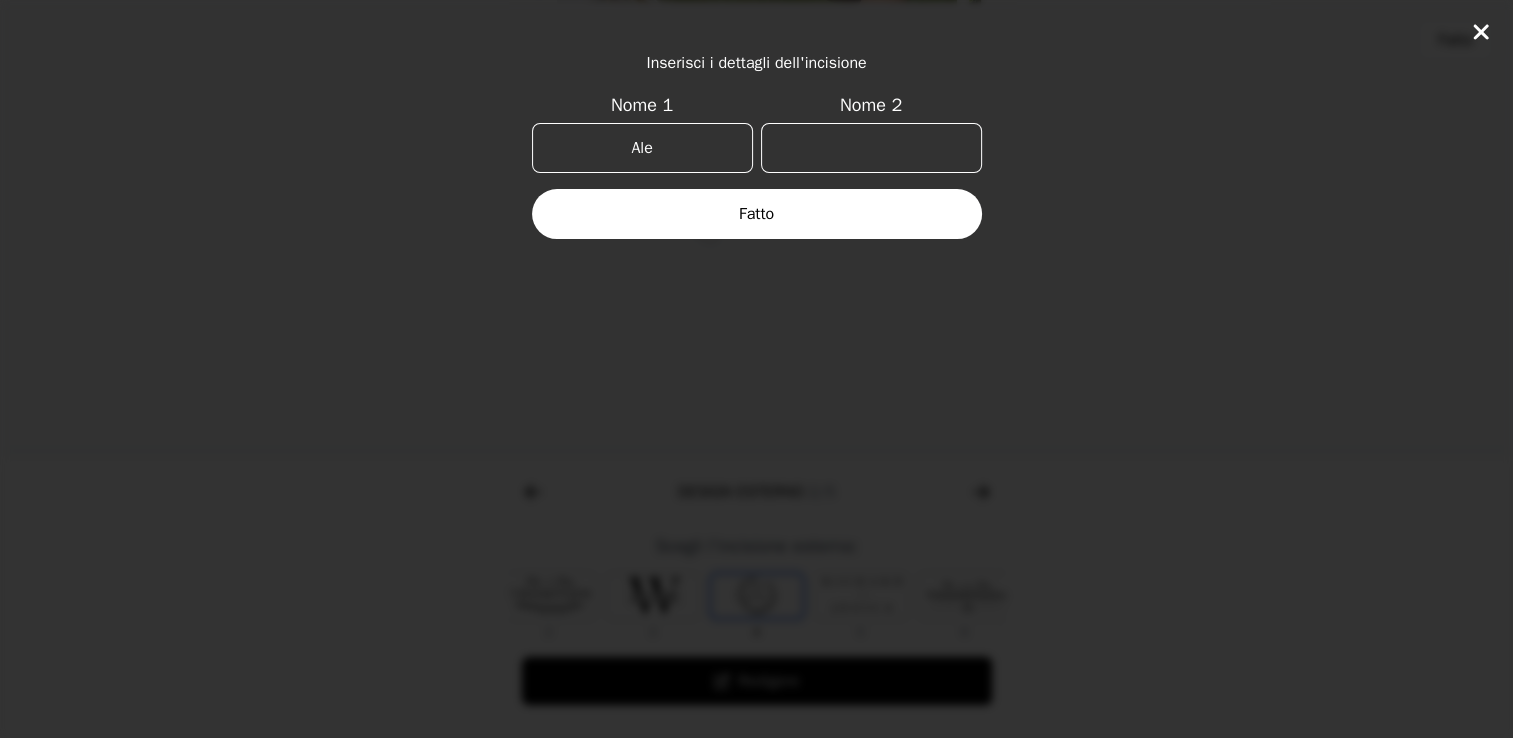 click 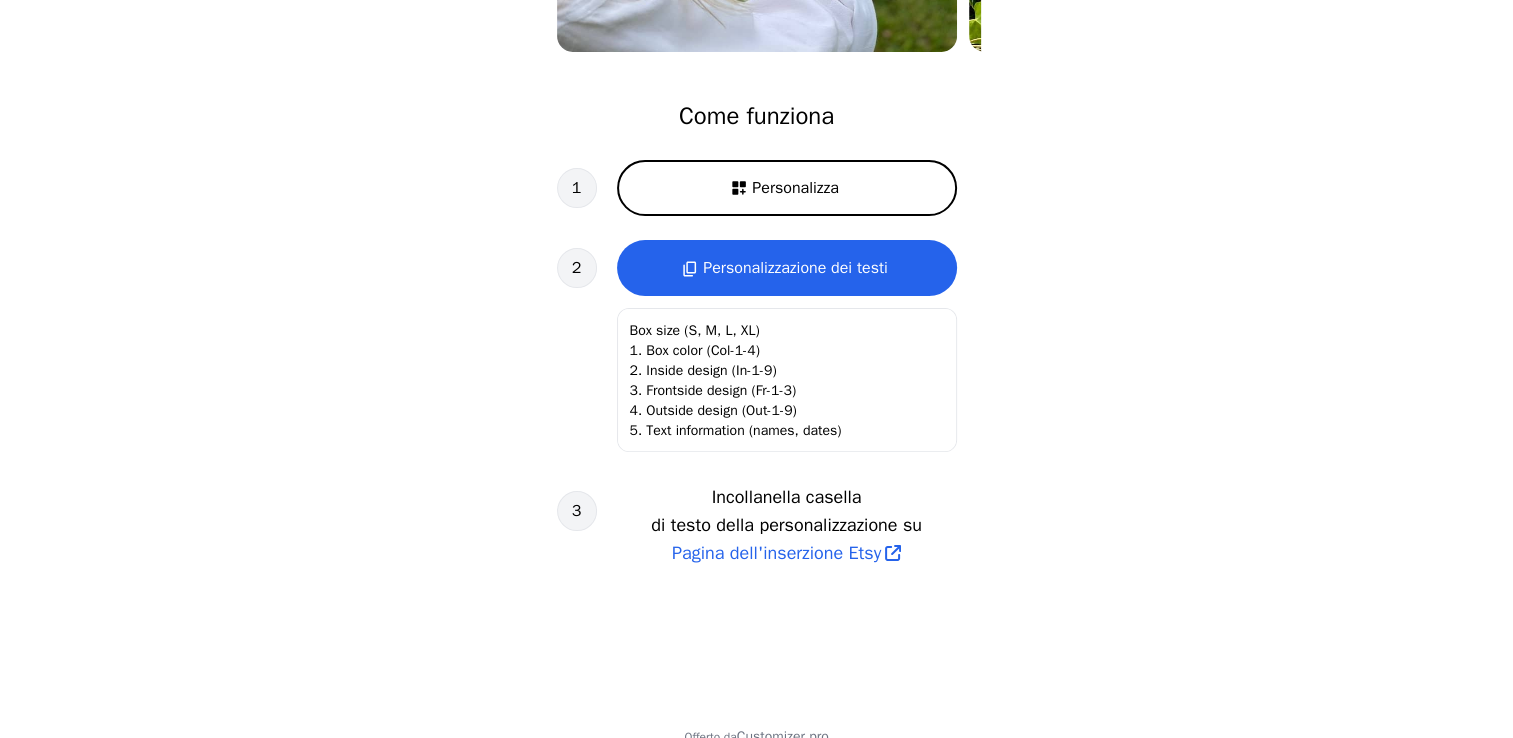 scroll, scrollTop: 647, scrollLeft: 0, axis: vertical 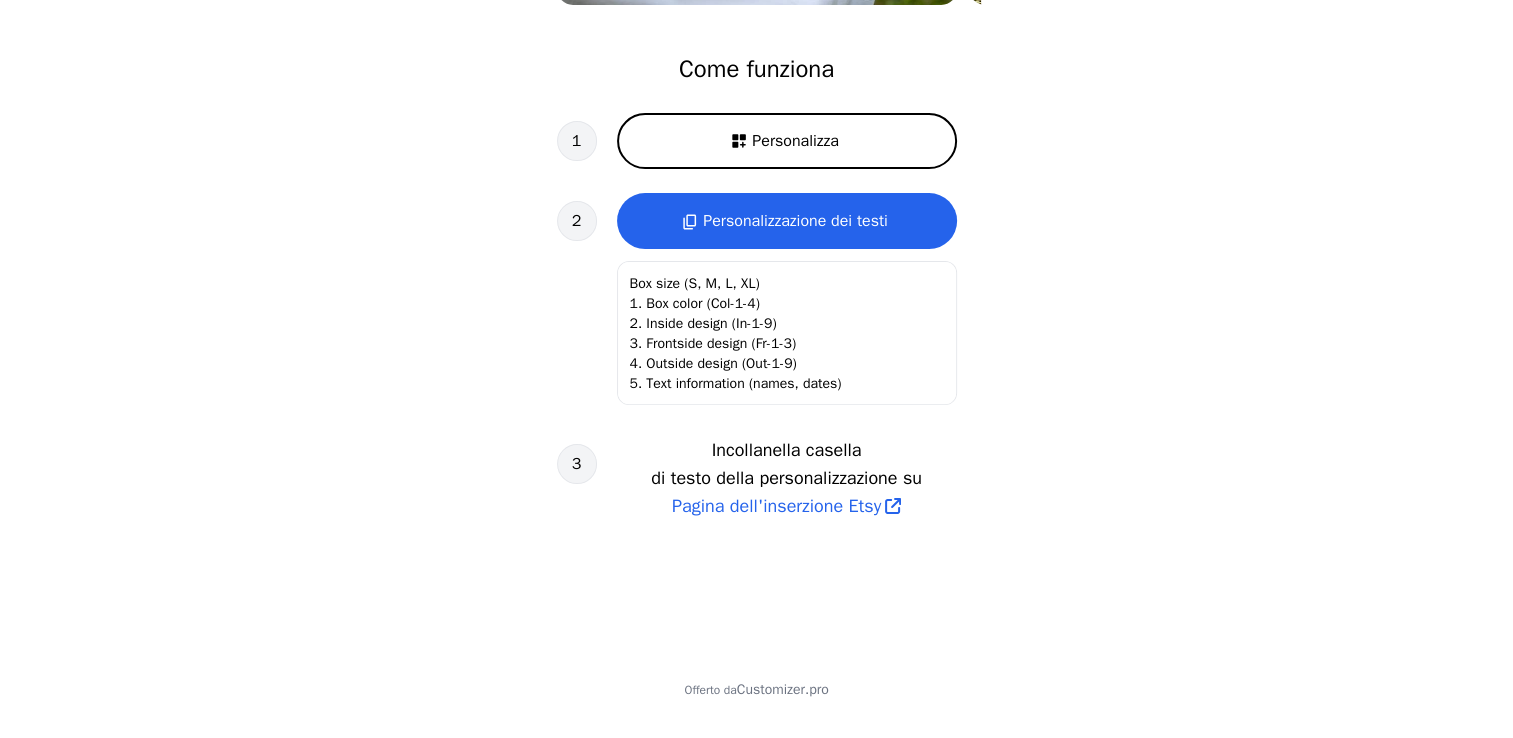 click on "Personalizza" at bounding box center [787, 141] 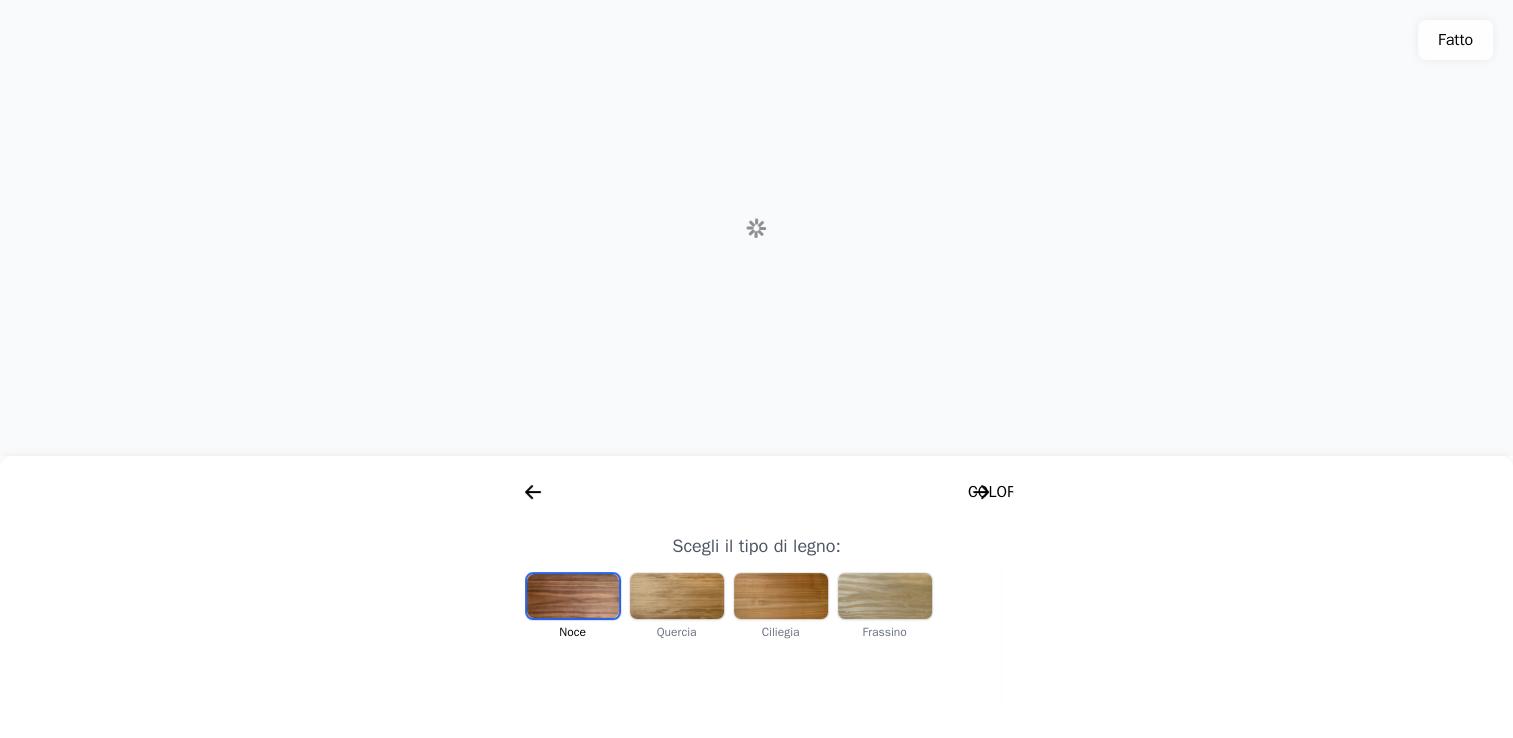 scroll, scrollTop: 0, scrollLeft: 256, axis: horizontal 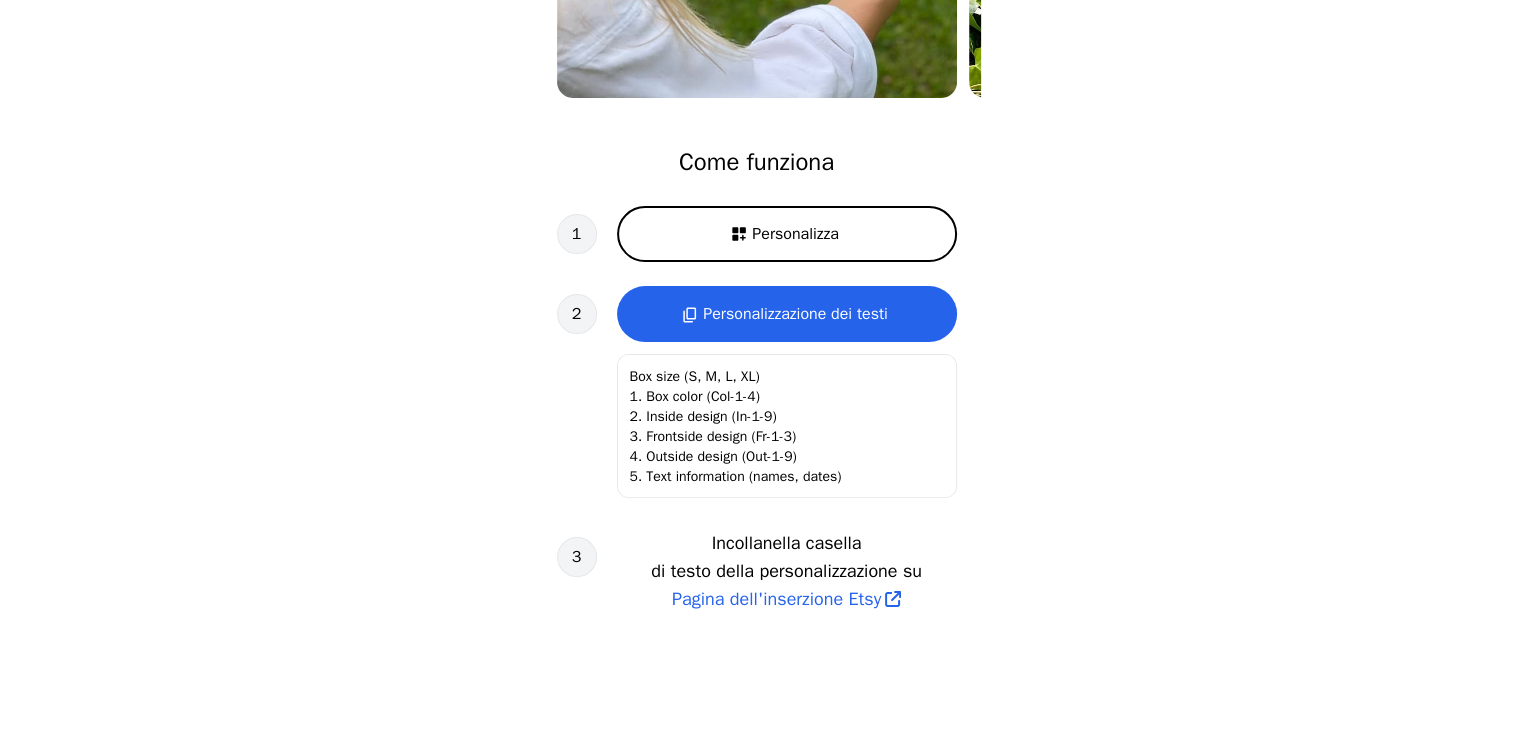 click on "Pagina dell'inserzione Etsy" at bounding box center [776, 599] 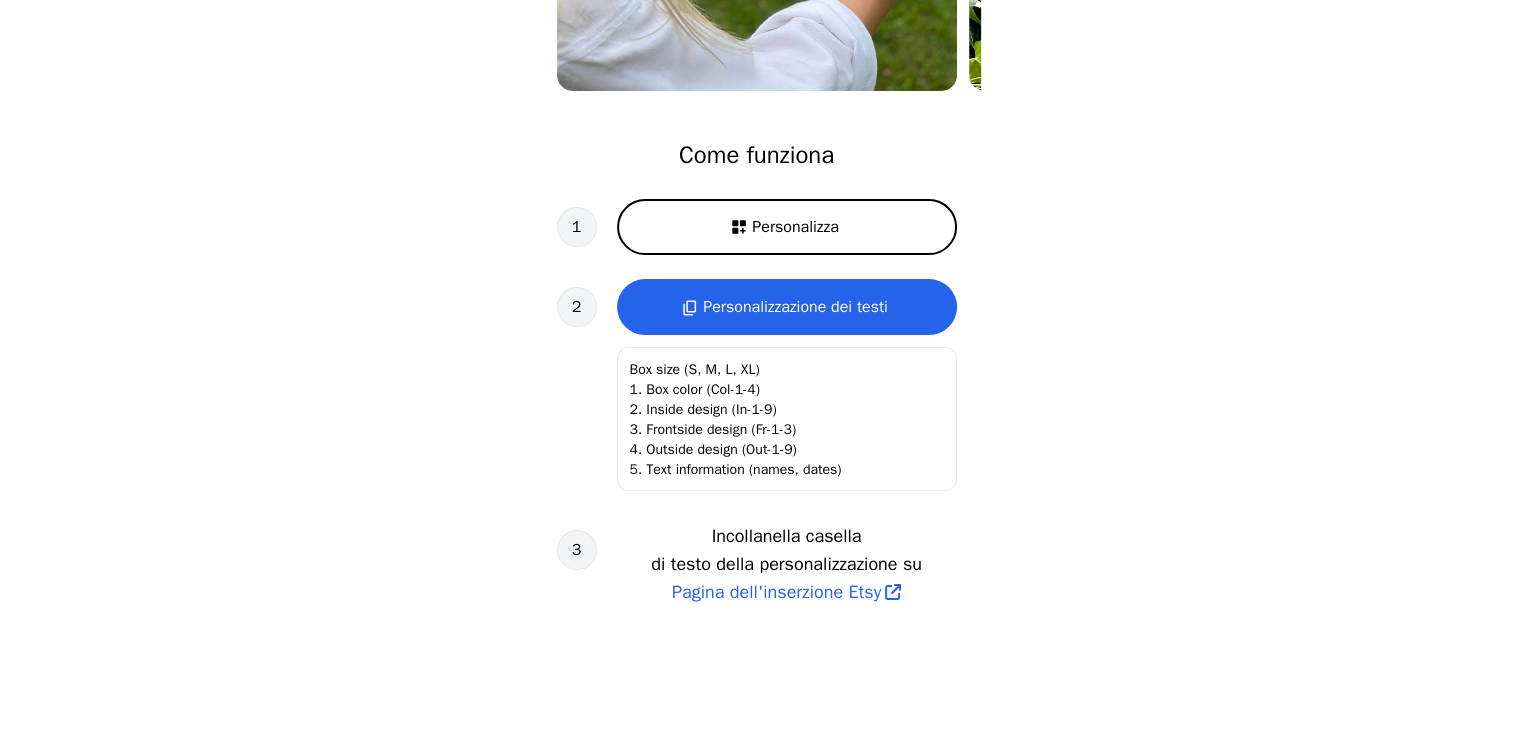 scroll, scrollTop: 551, scrollLeft: 0, axis: vertical 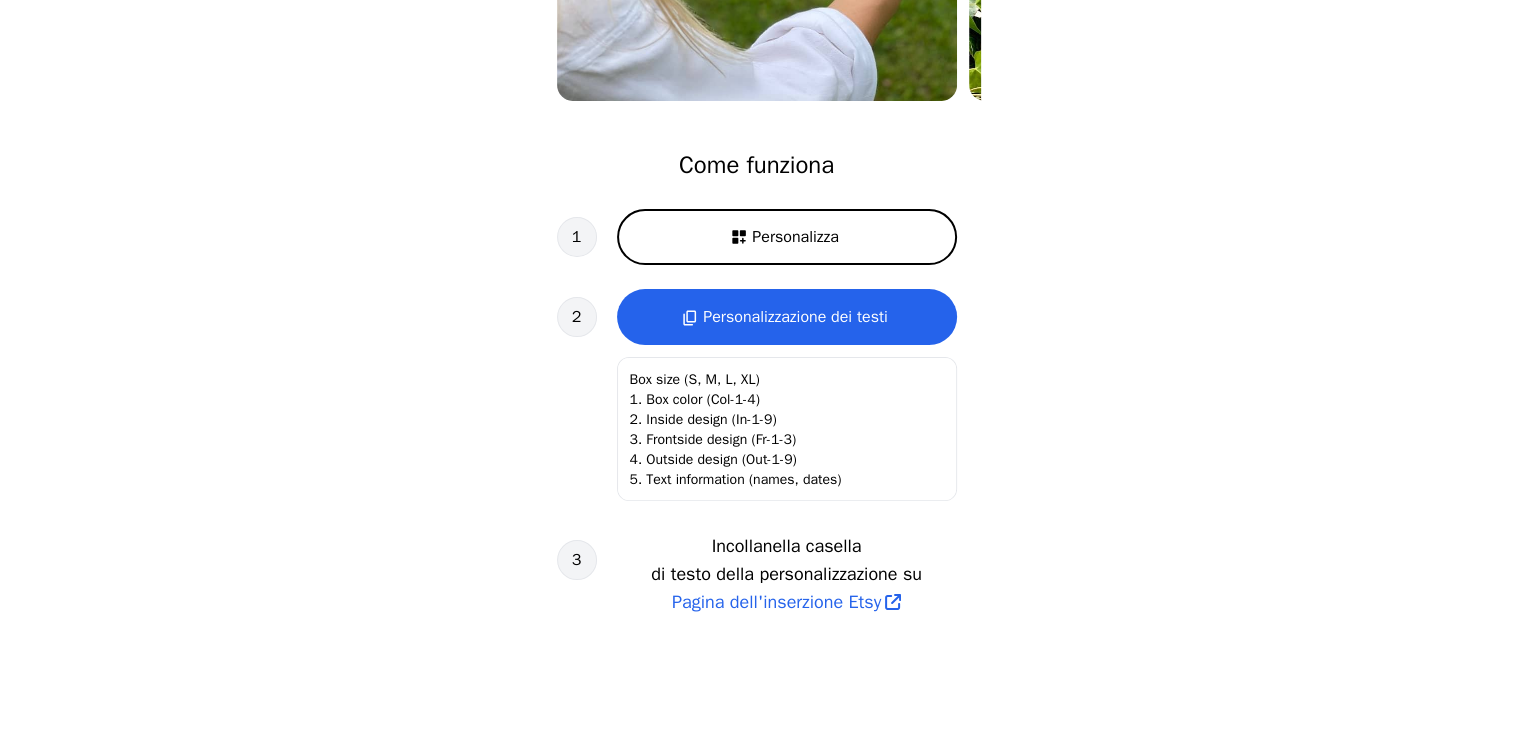 click on "Personalizzazione dei testi" at bounding box center (795, 317) 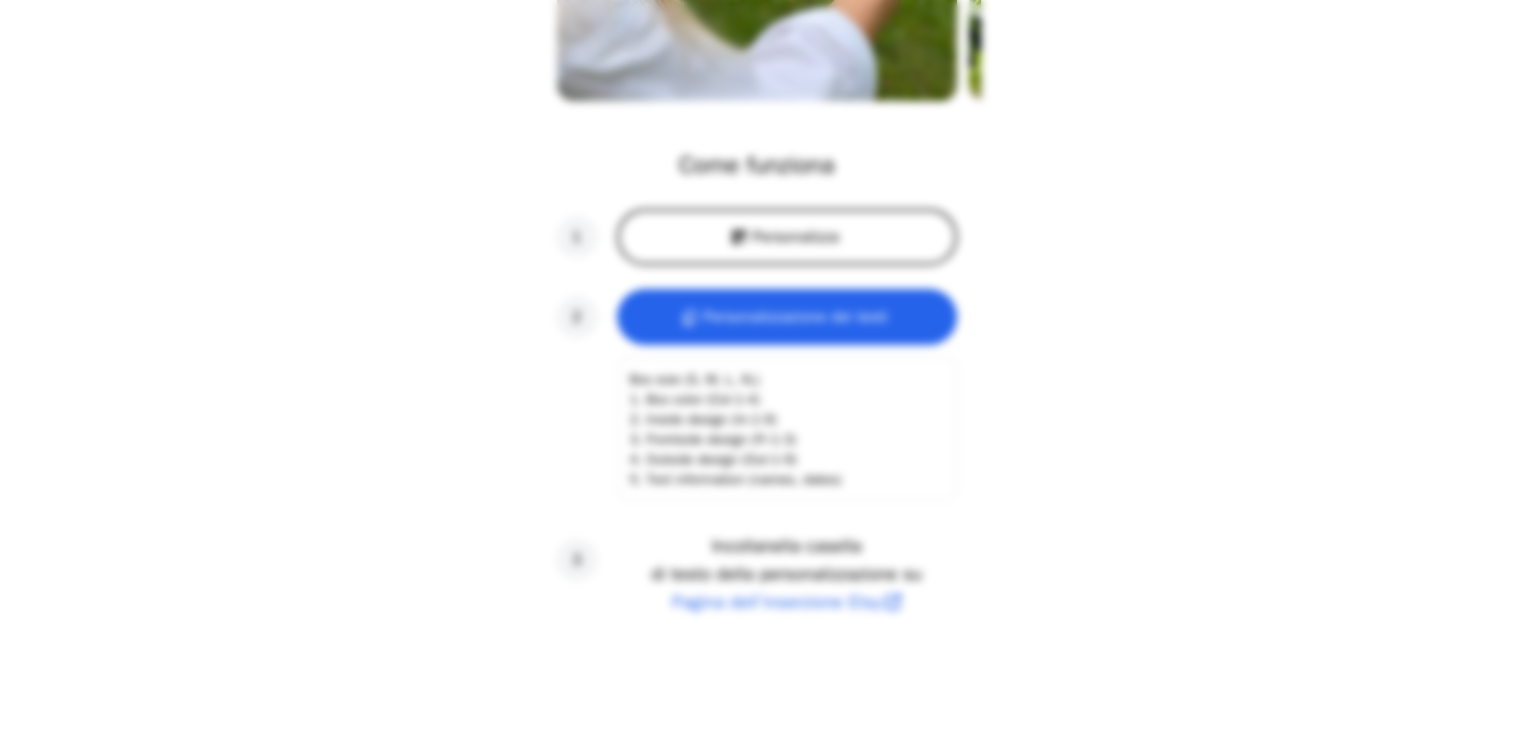 scroll, scrollTop: 0, scrollLeft: 256, axis: horizontal 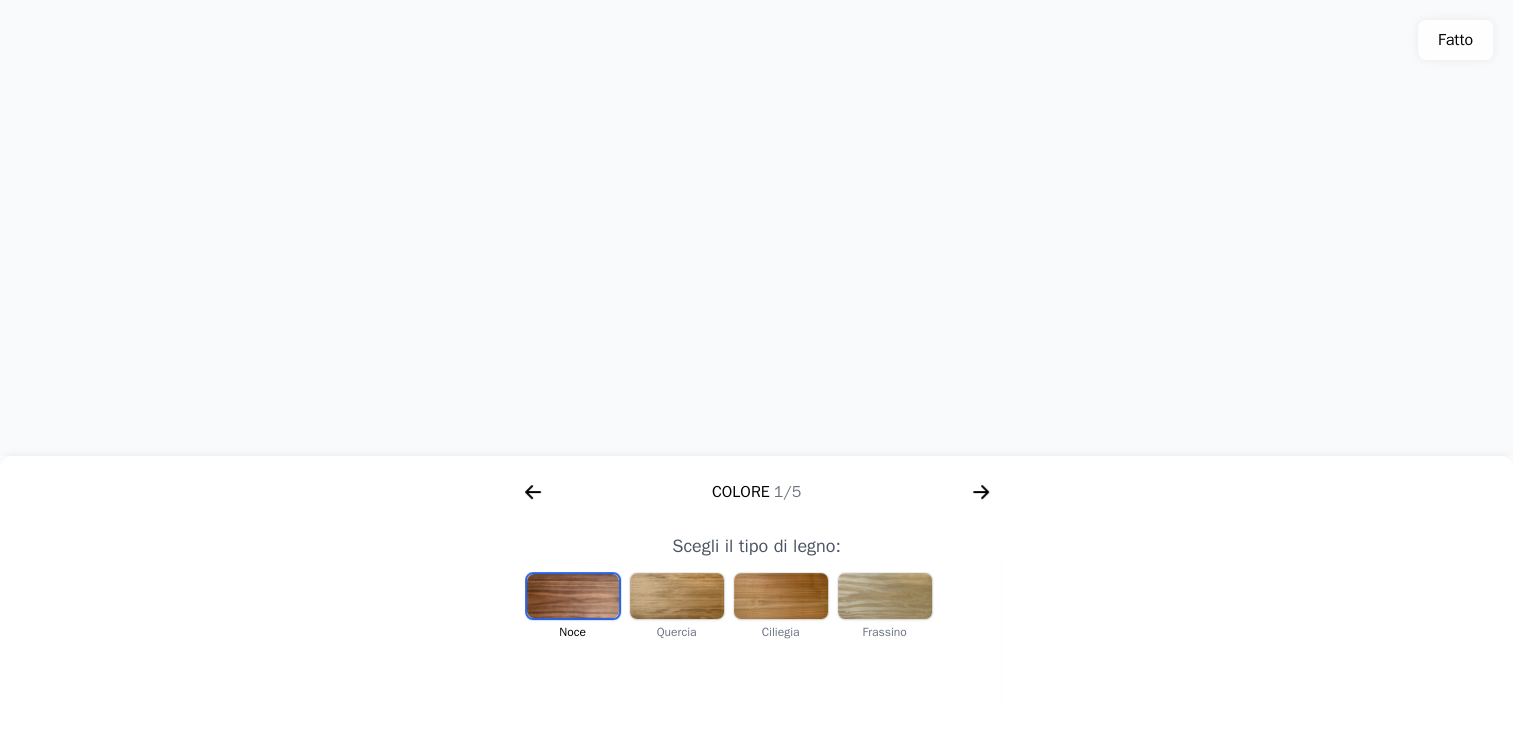 click at bounding box center [573, 596] 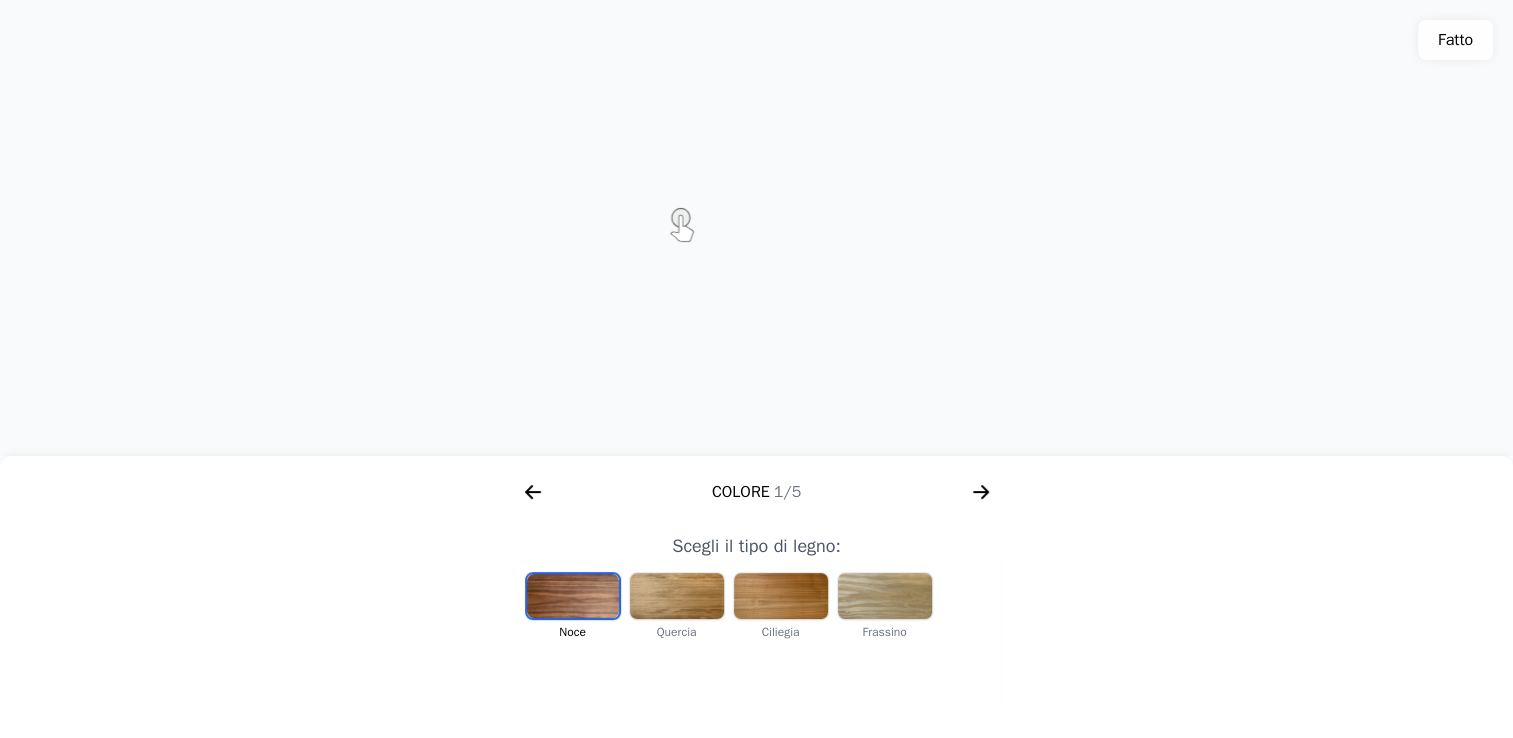 click 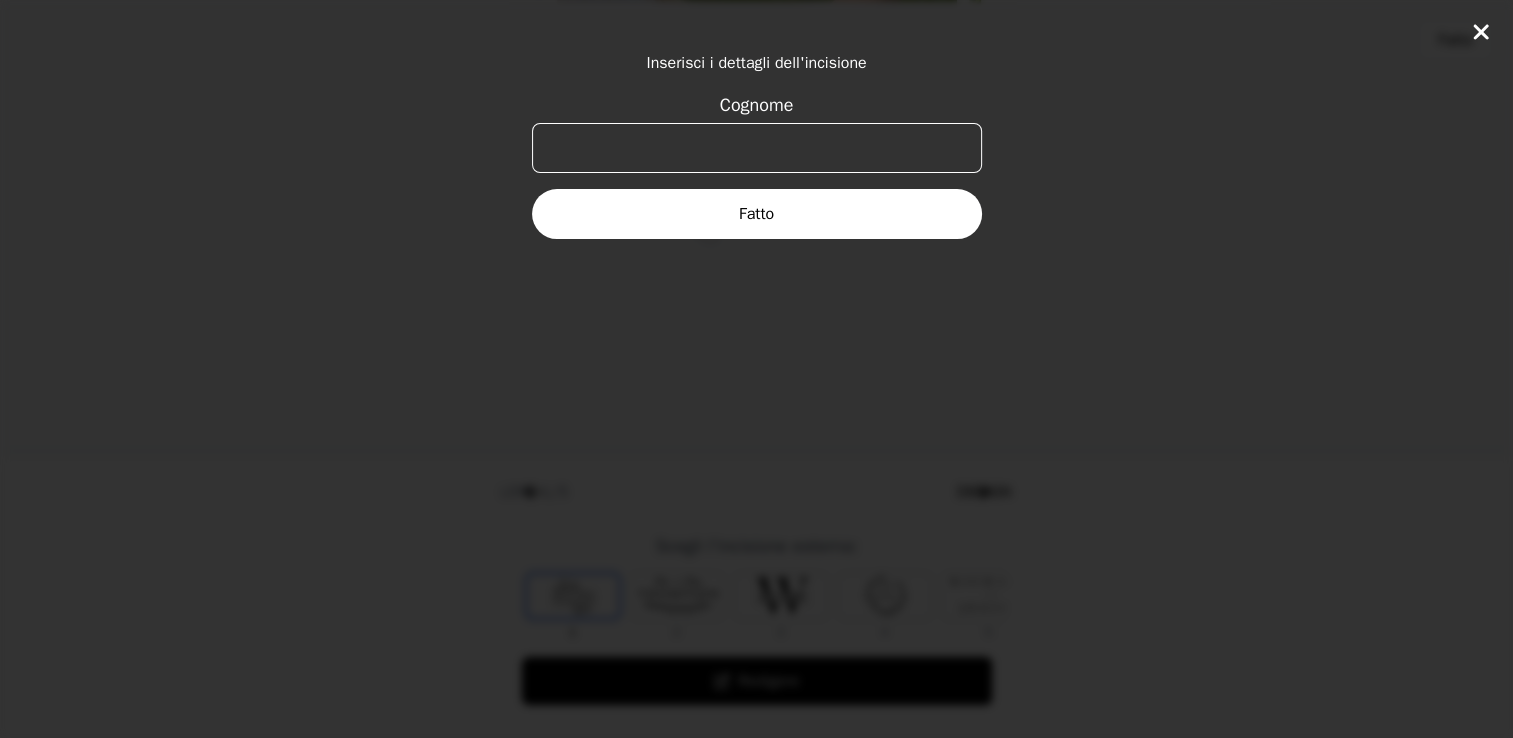 scroll, scrollTop: 0, scrollLeft: 768, axis: horizontal 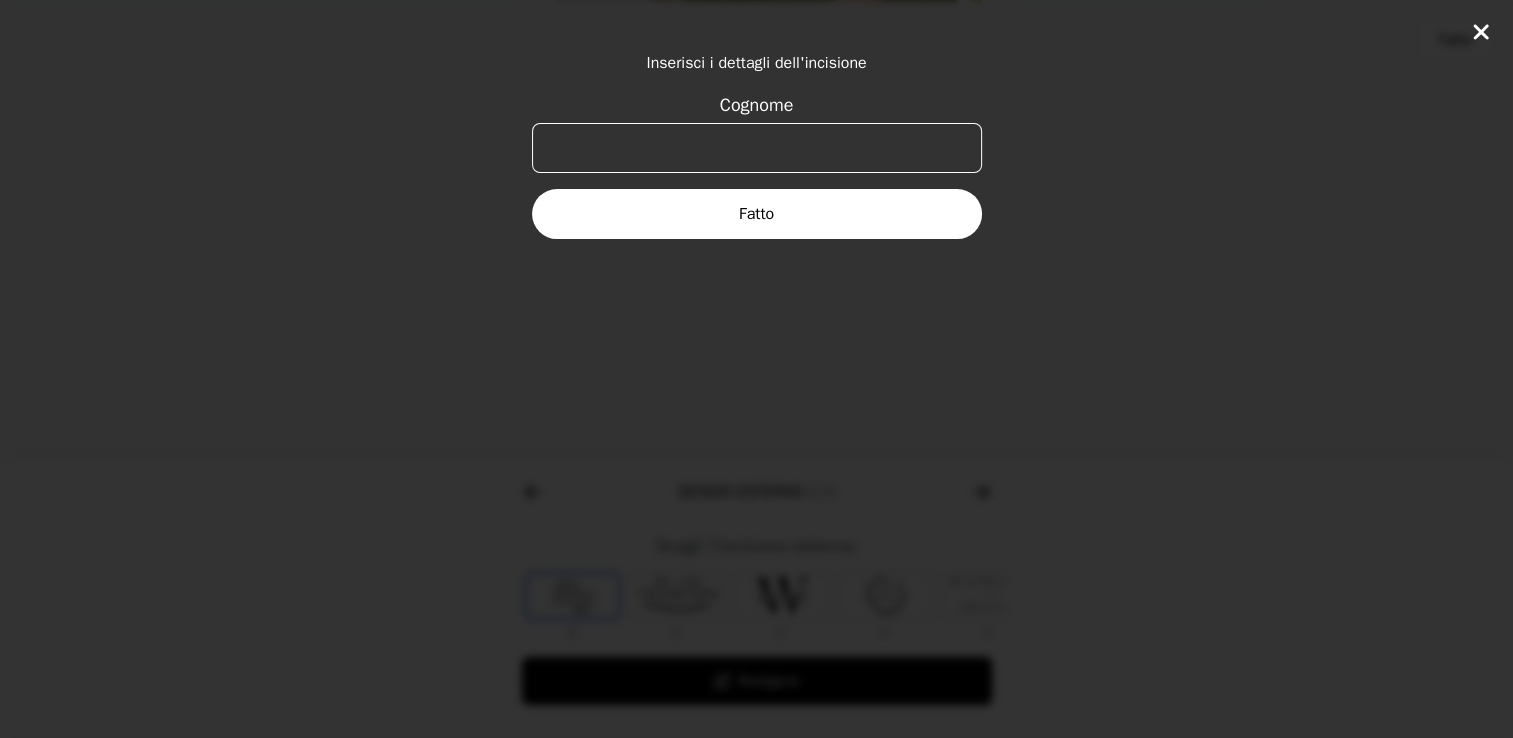 click on "Cognome" at bounding box center (757, 148) 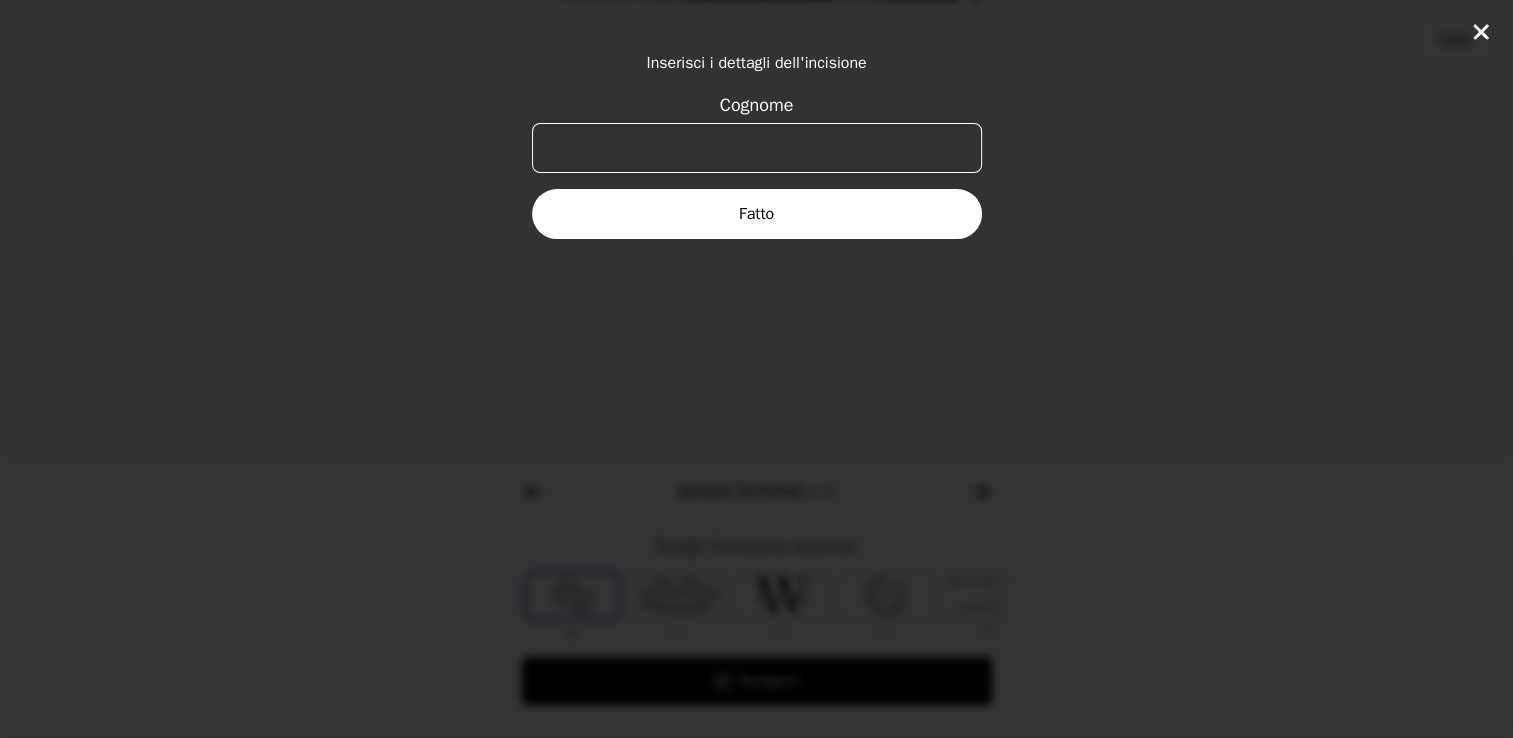 click on "Fatto" at bounding box center (757, 214) 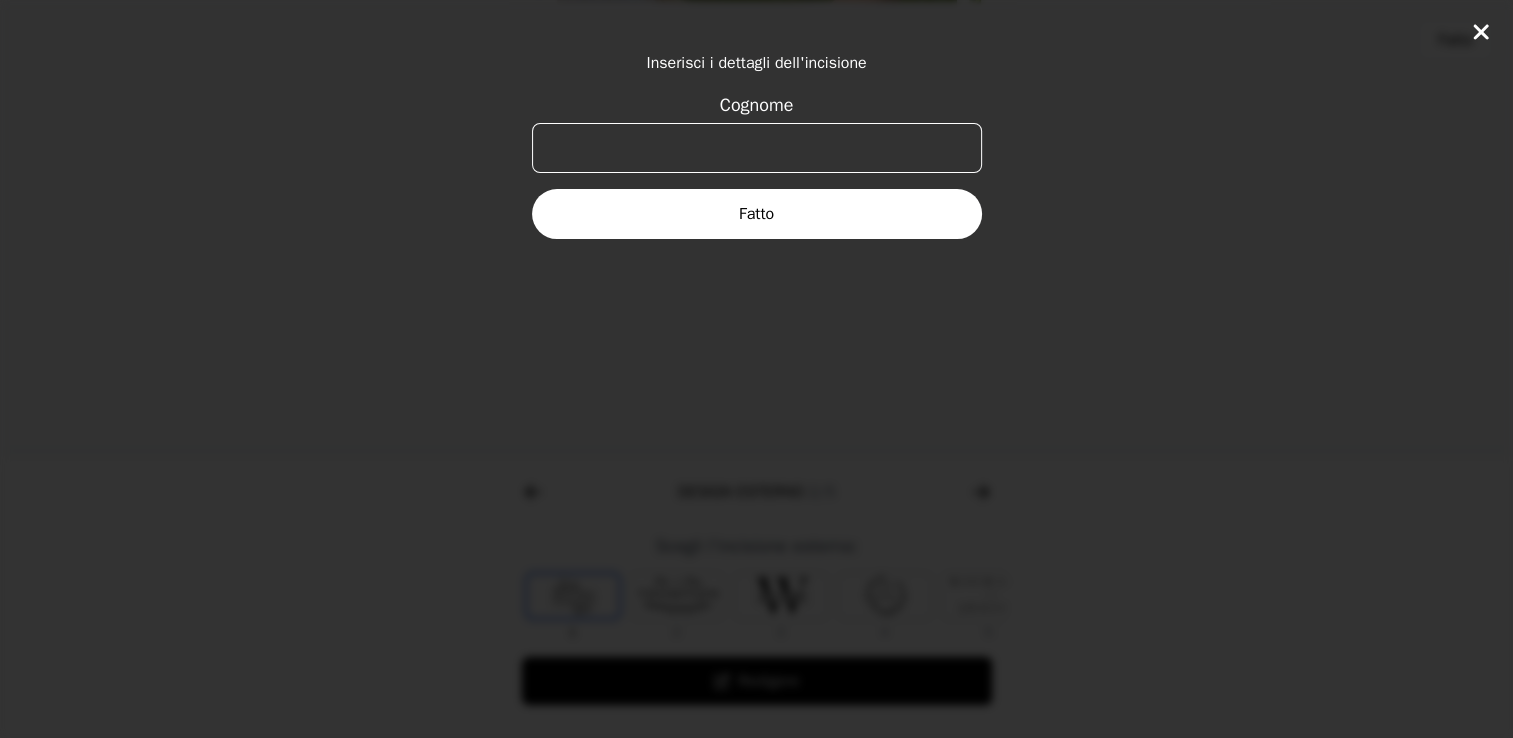 click on "Cognome" at bounding box center (757, 148) 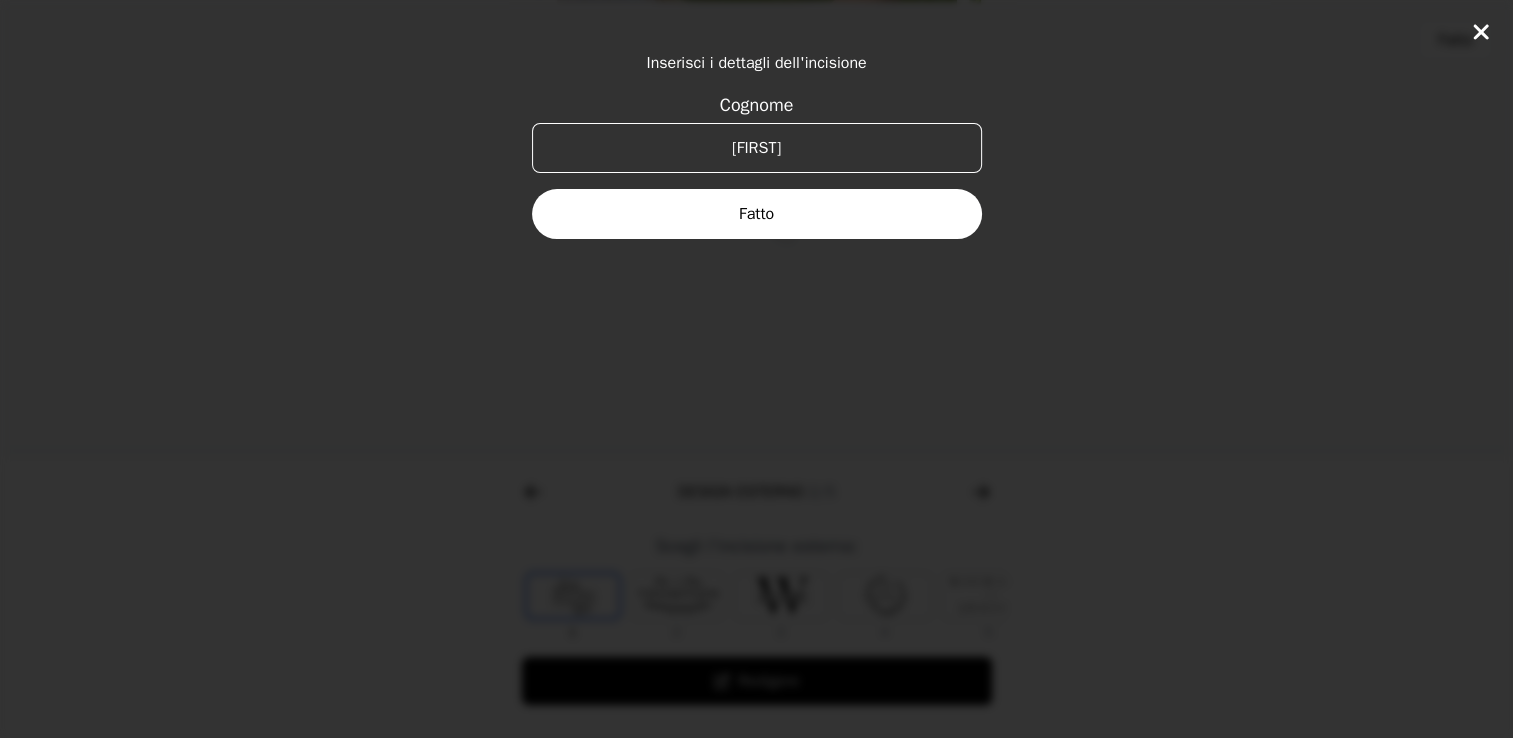 type on "Alessia" 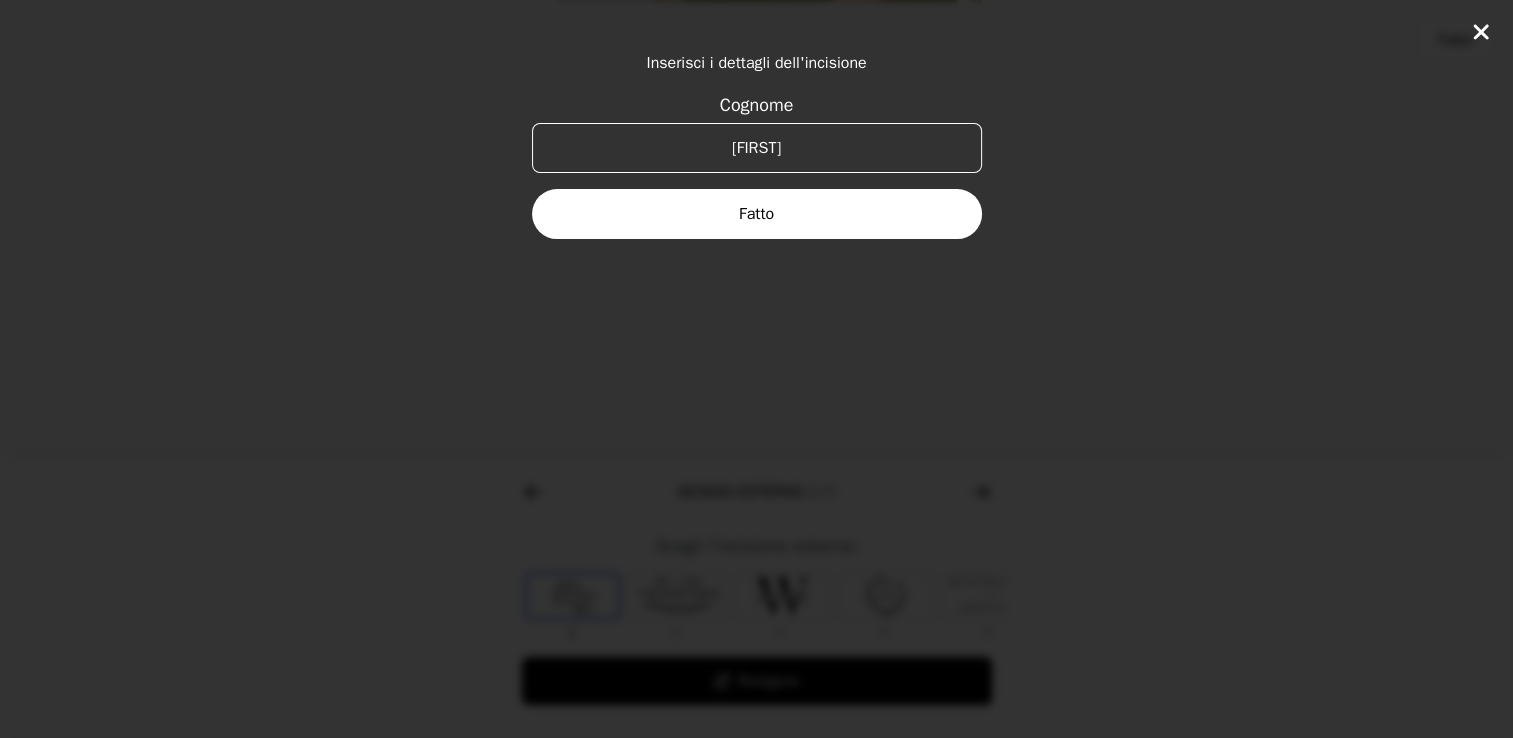 click on "Fatto" at bounding box center [757, 214] 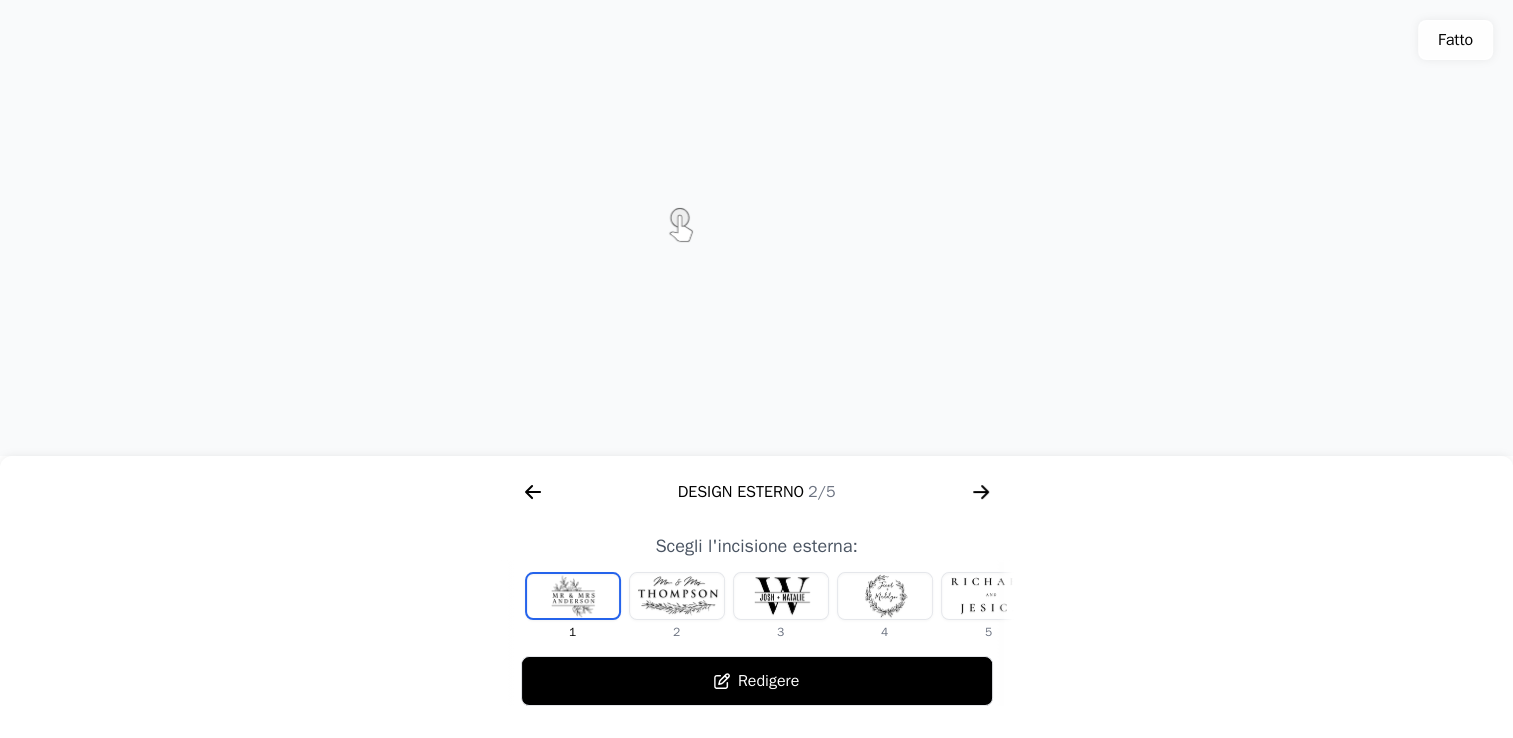 click at bounding box center (885, 596) 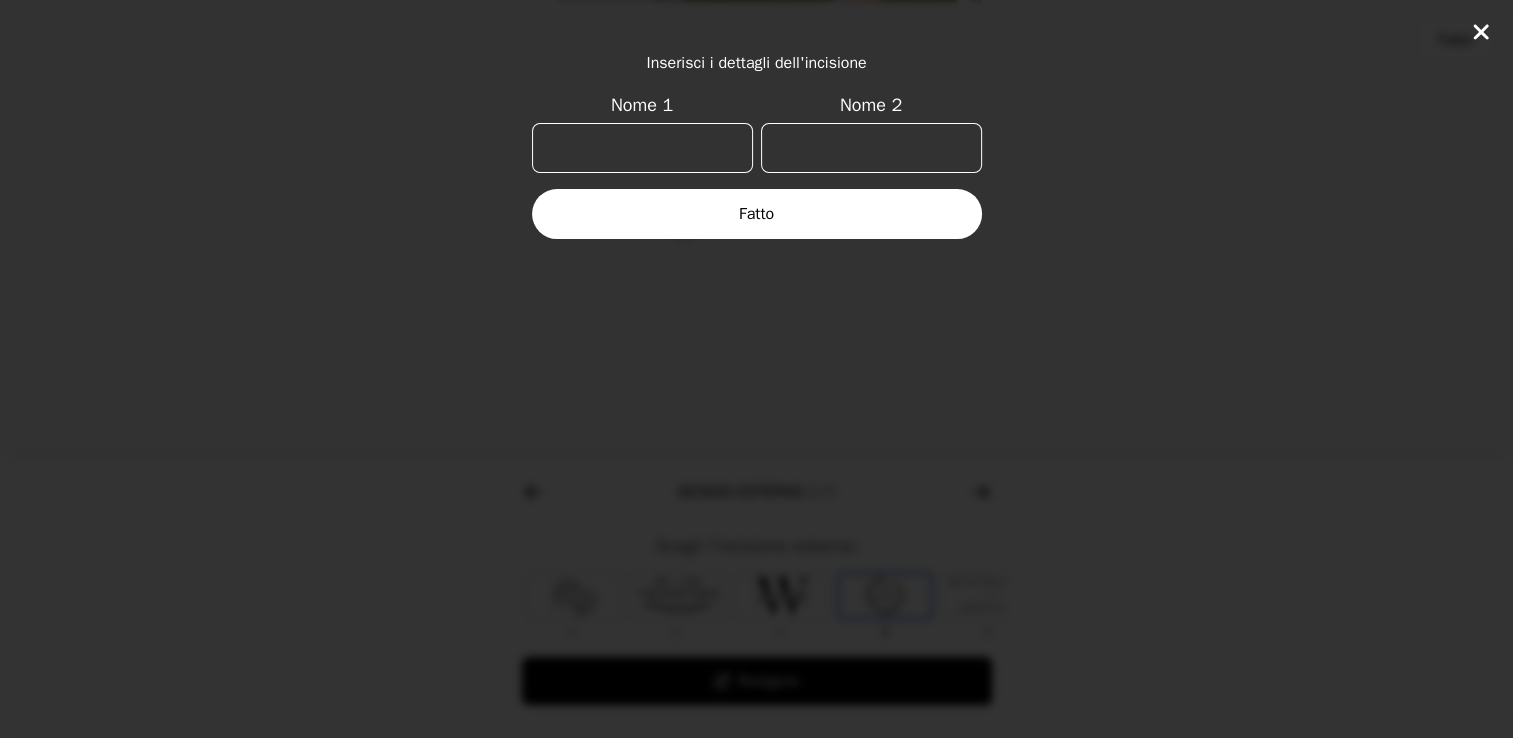 scroll, scrollTop: 0, scrollLeft: 128, axis: horizontal 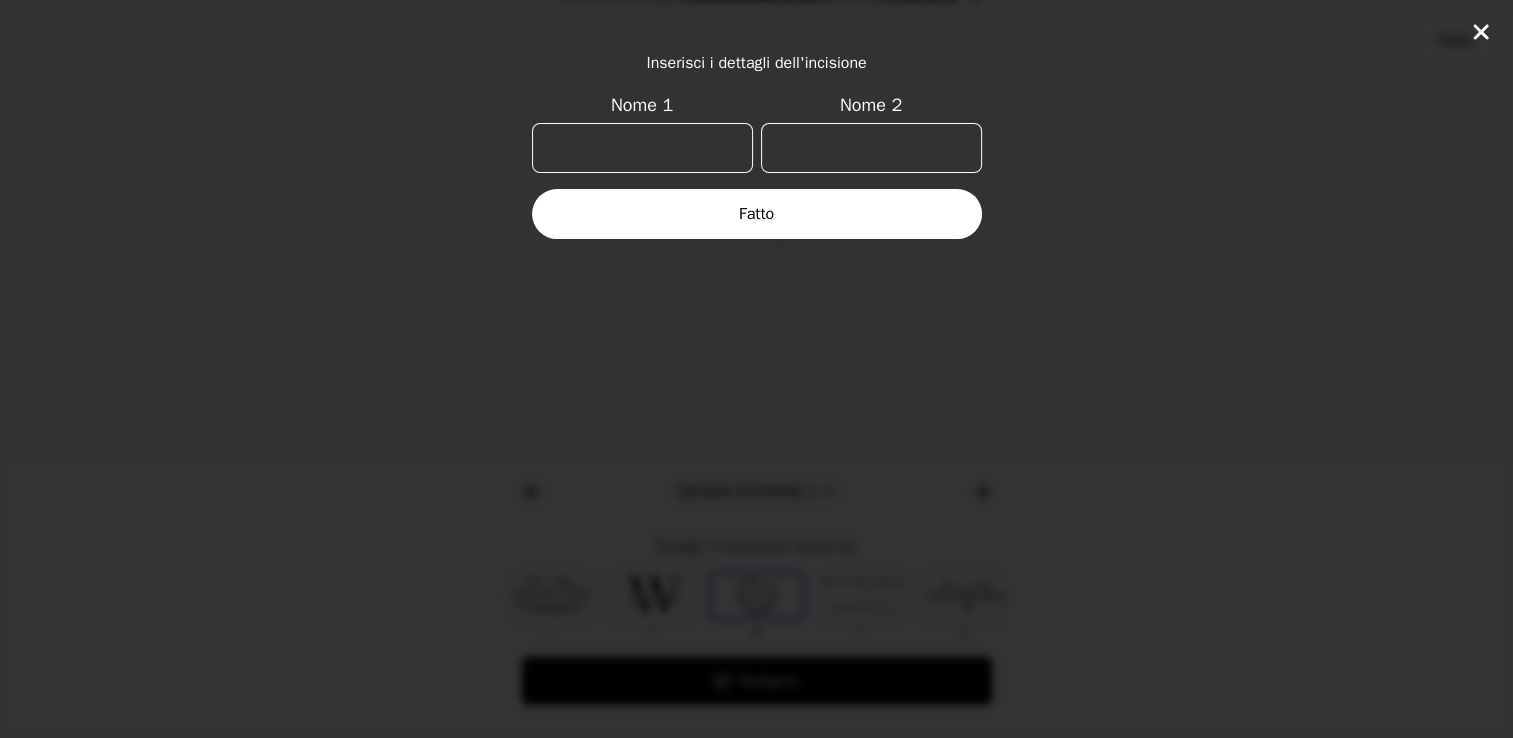 click on "Nome 1" at bounding box center [642, 148] 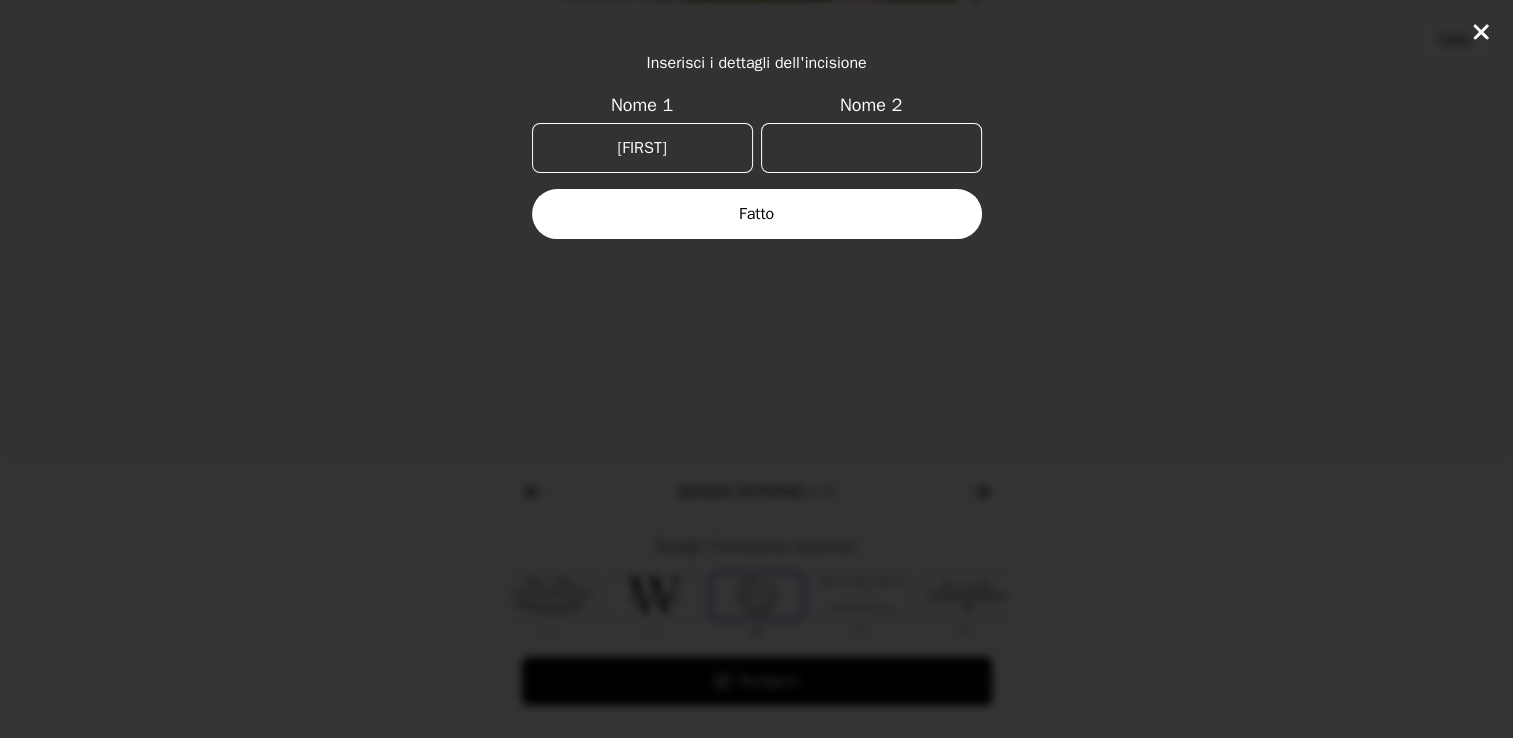 type on "Alessia" 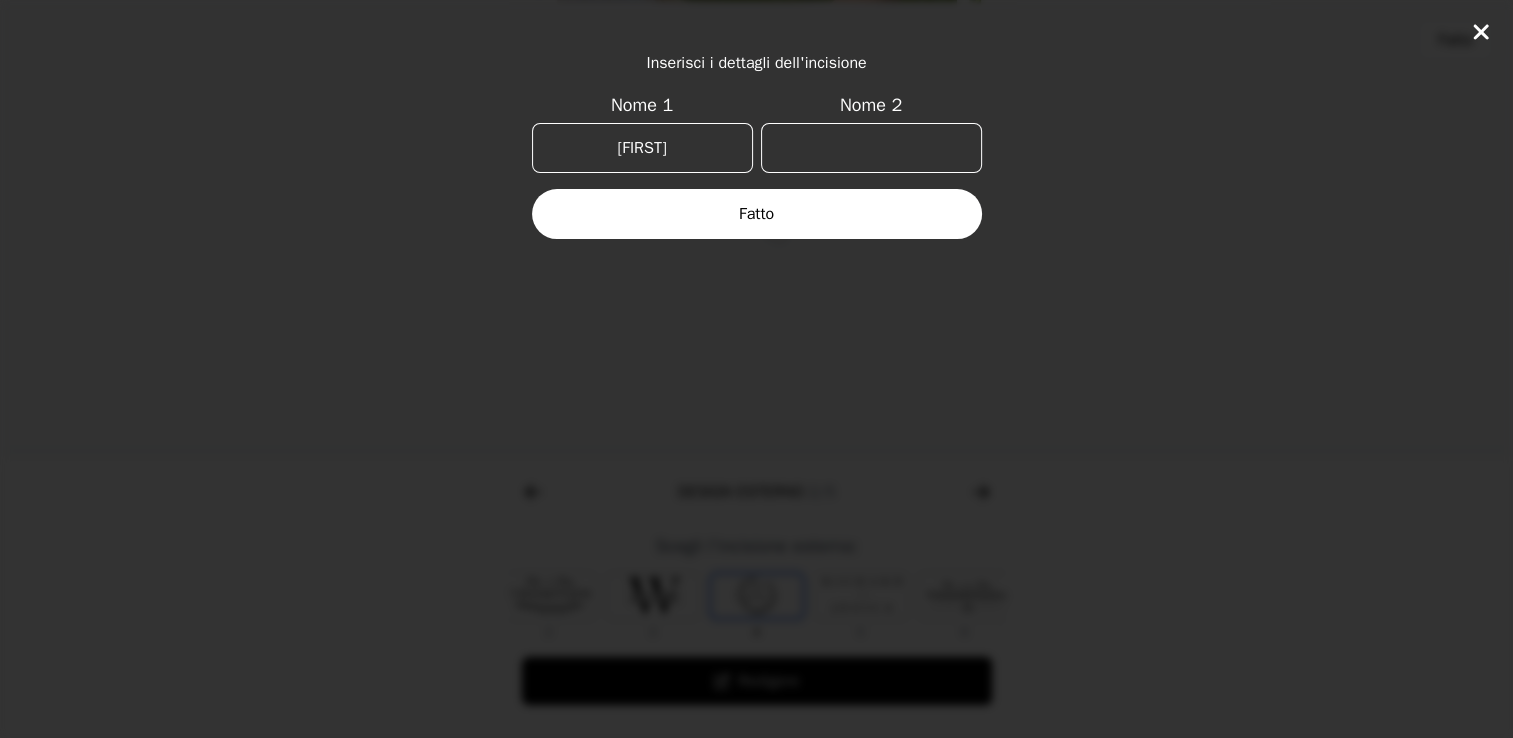 click on "Fatto" at bounding box center (757, 214) 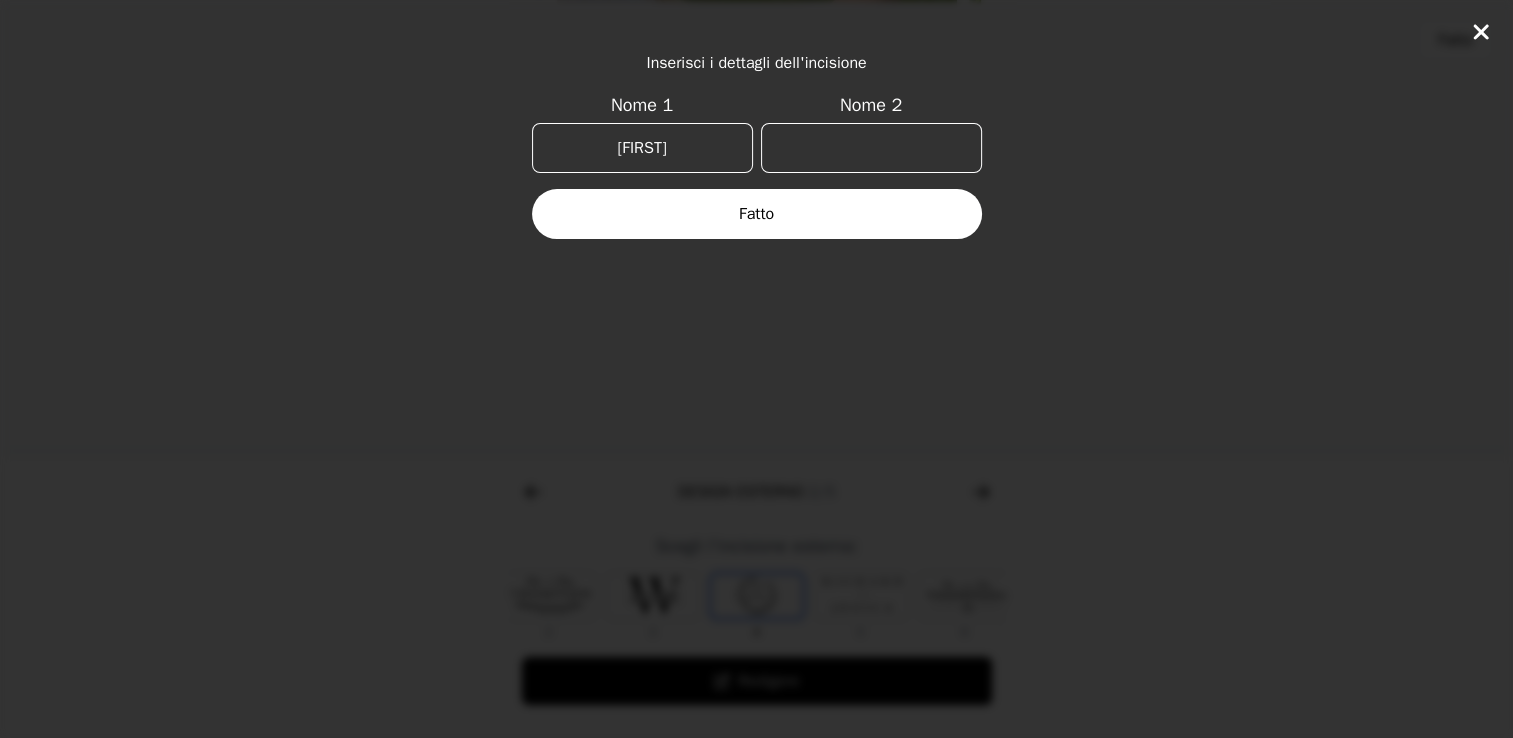 drag, startPoint x: 1472, startPoint y: 14, endPoint x: 1485, endPoint y: 30, distance: 20.615528 